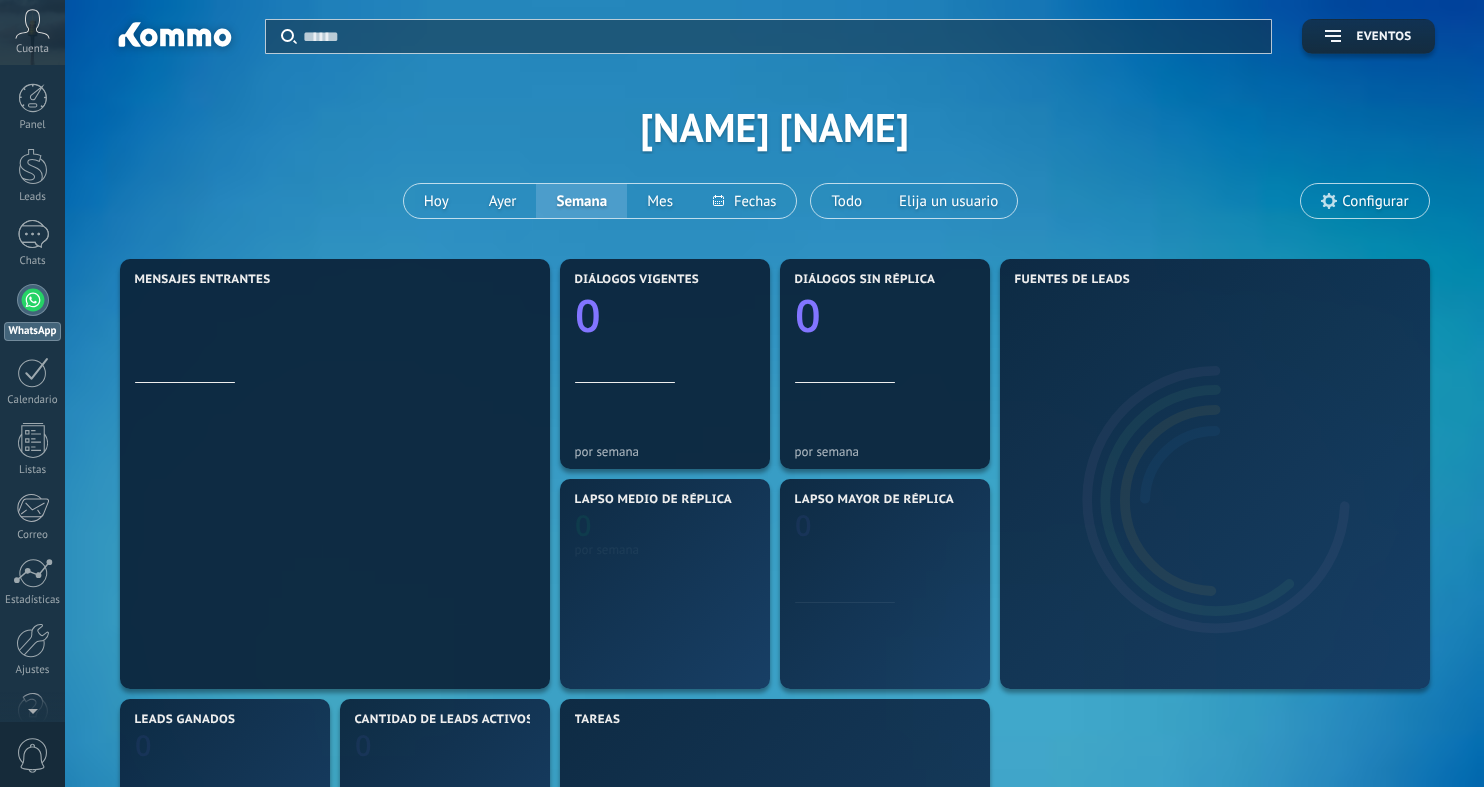 scroll, scrollTop: 0, scrollLeft: 0, axis: both 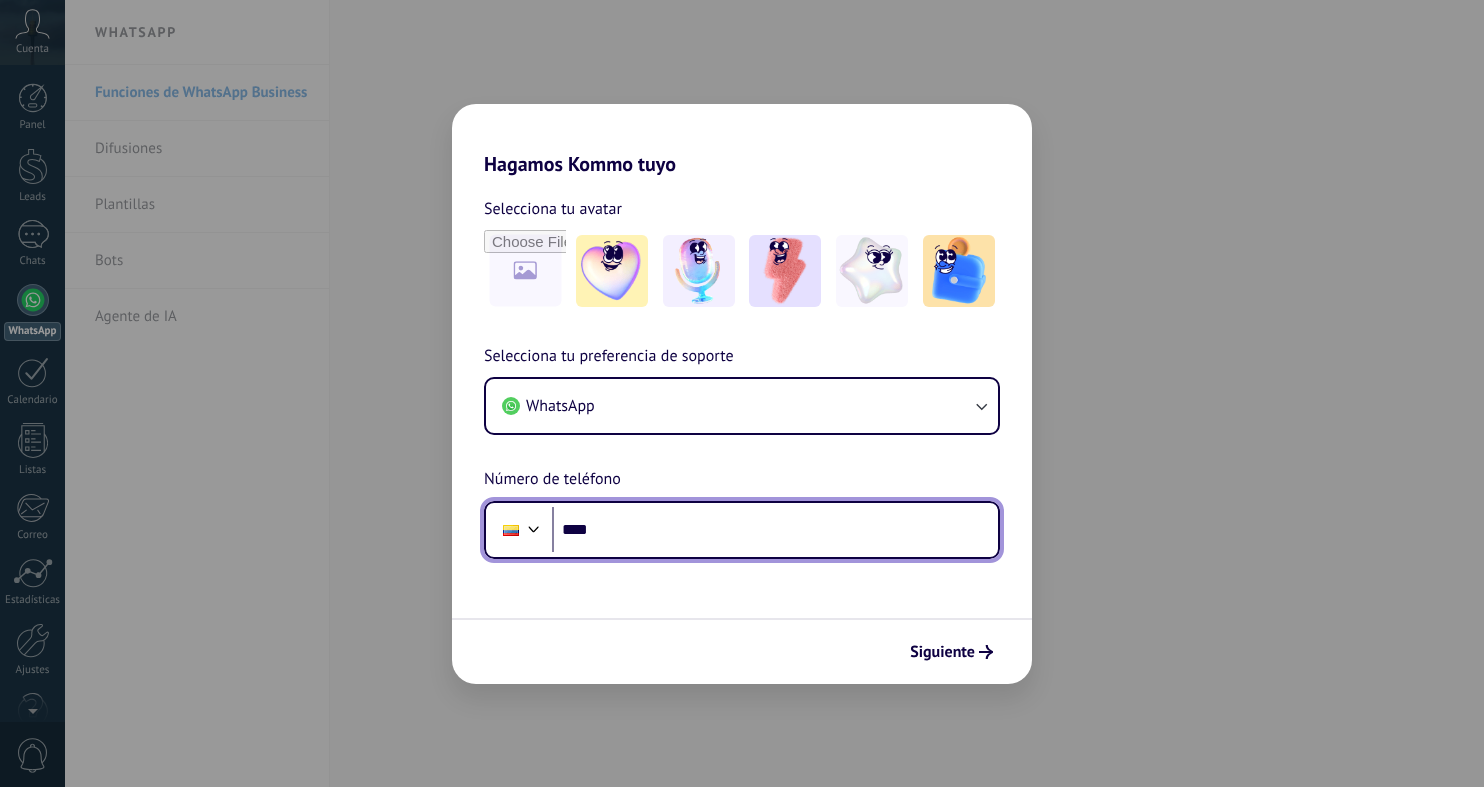 click on "****" at bounding box center [775, 530] 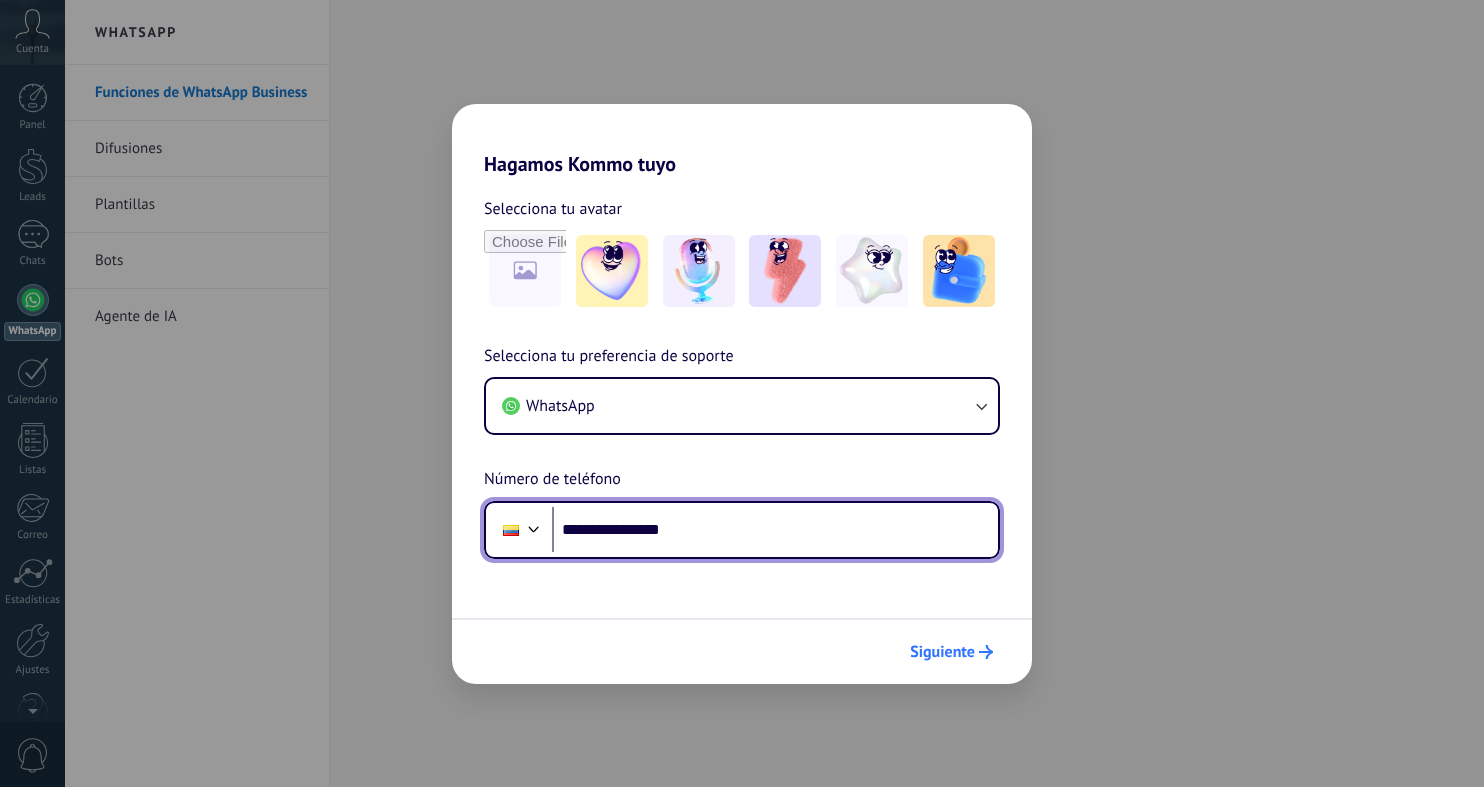 type on "**********" 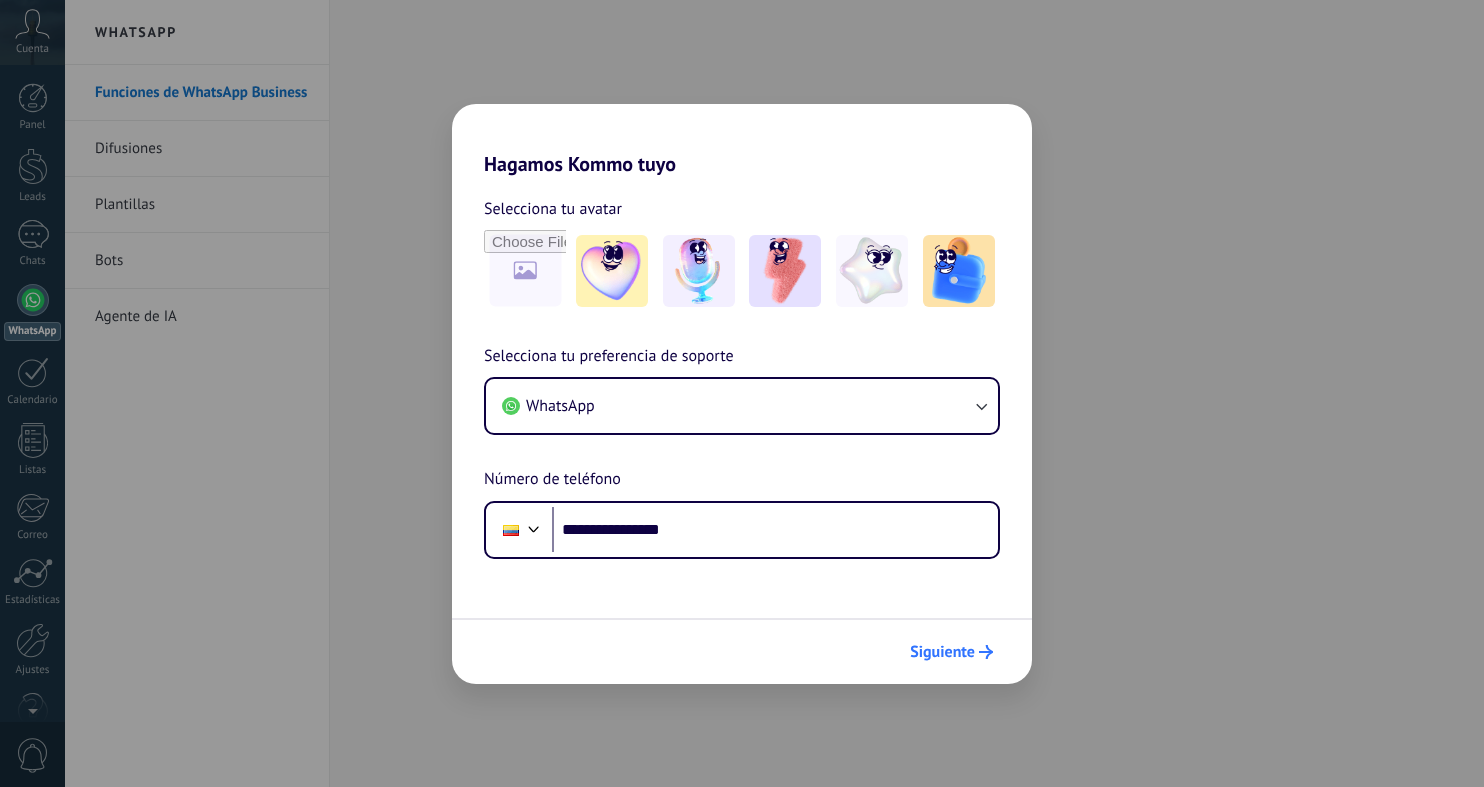 click on "Siguiente" at bounding box center (951, 652) 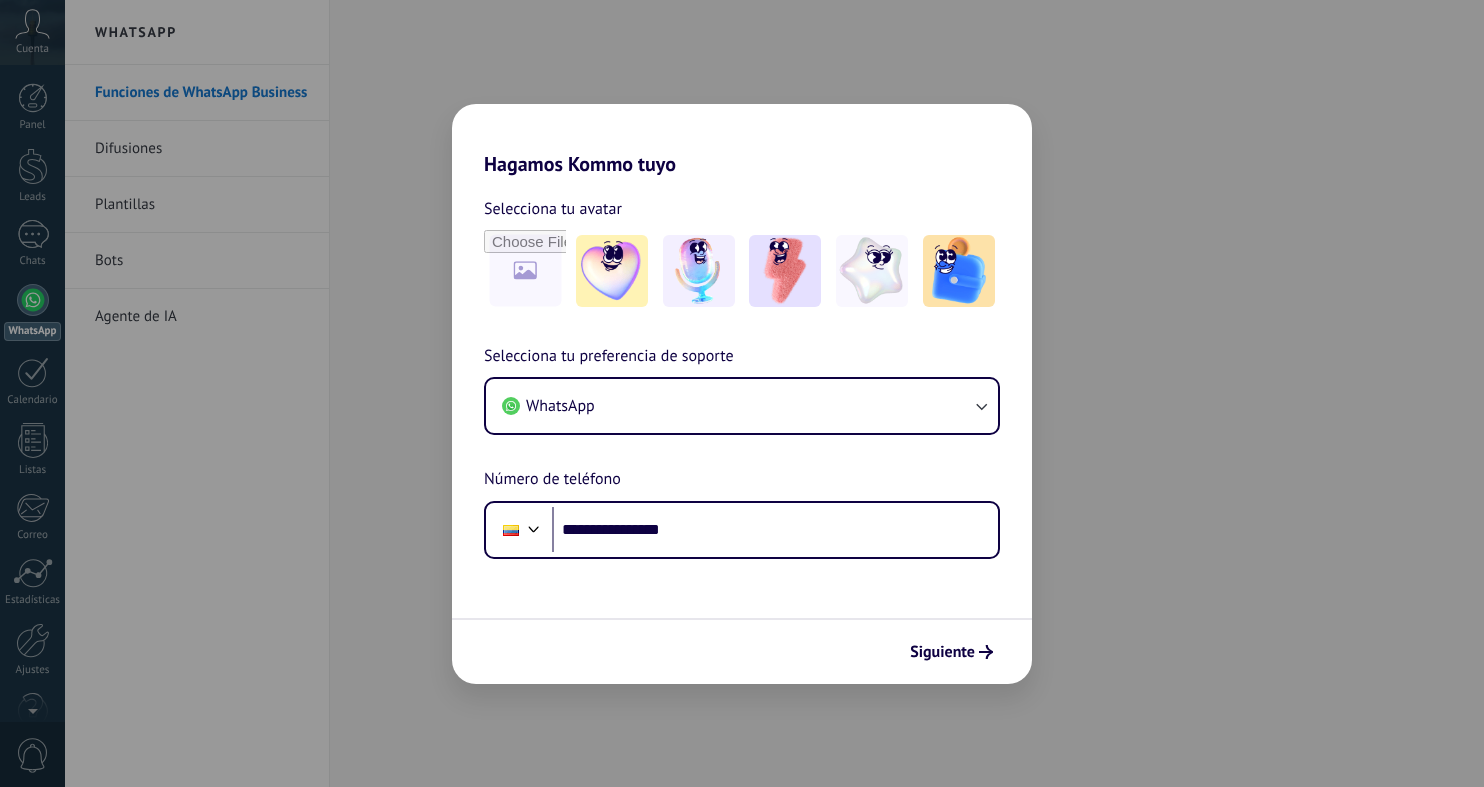 click on "Siguiente" at bounding box center (742, 651) 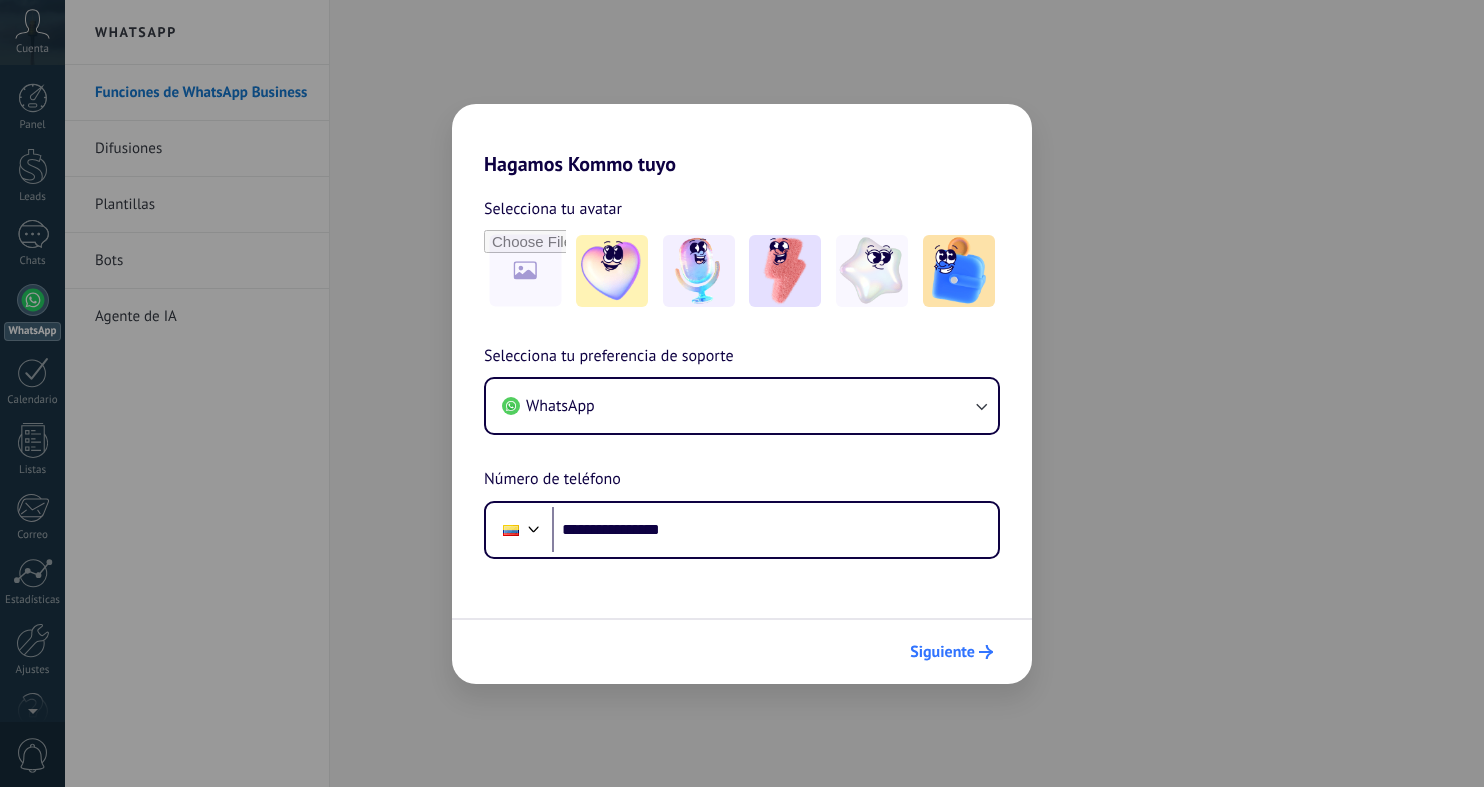 click on "Siguiente" at bounding box center [942, 652] 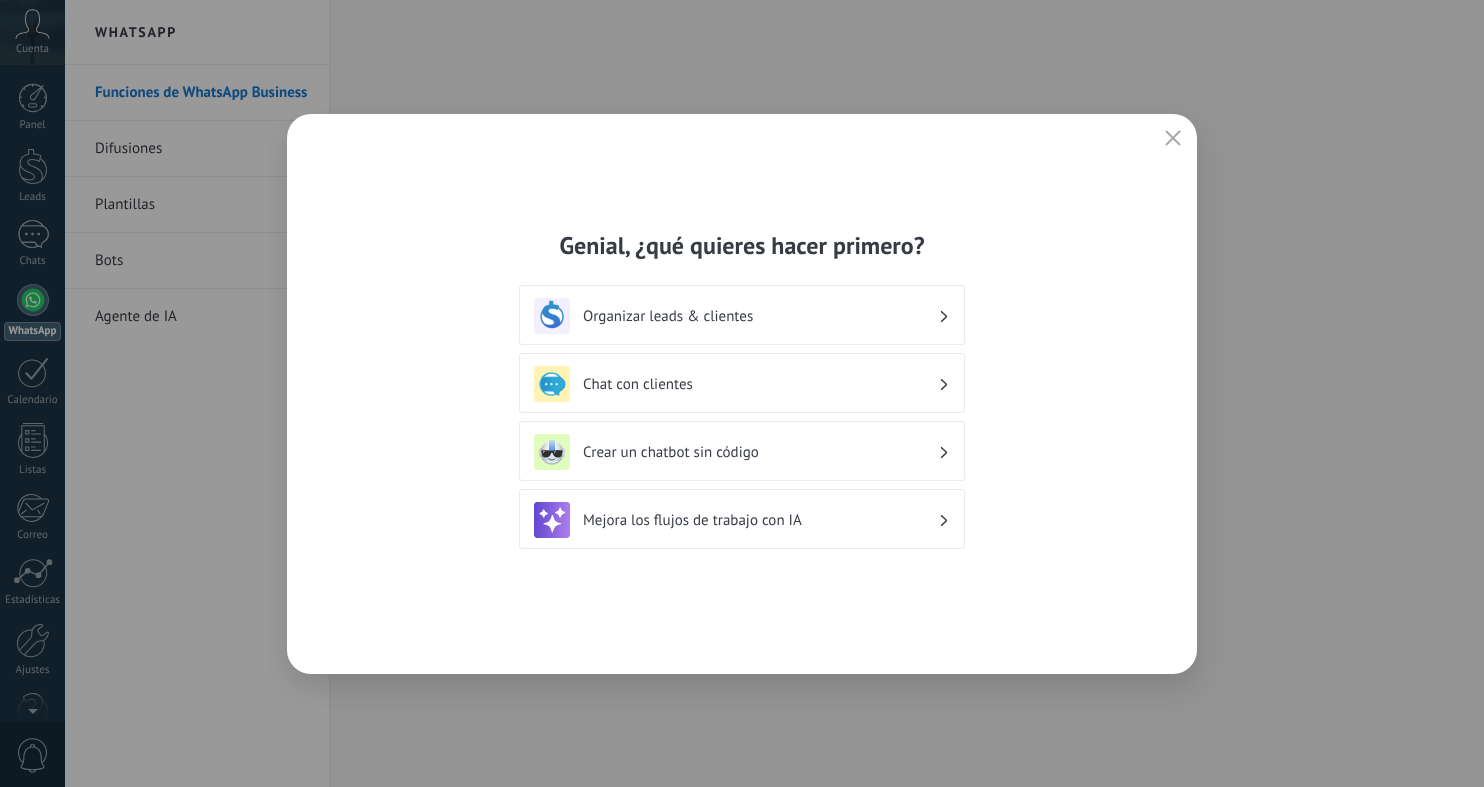 click on "Mejora los flujos de trabajo con IA" at bounding box center (760, 520) 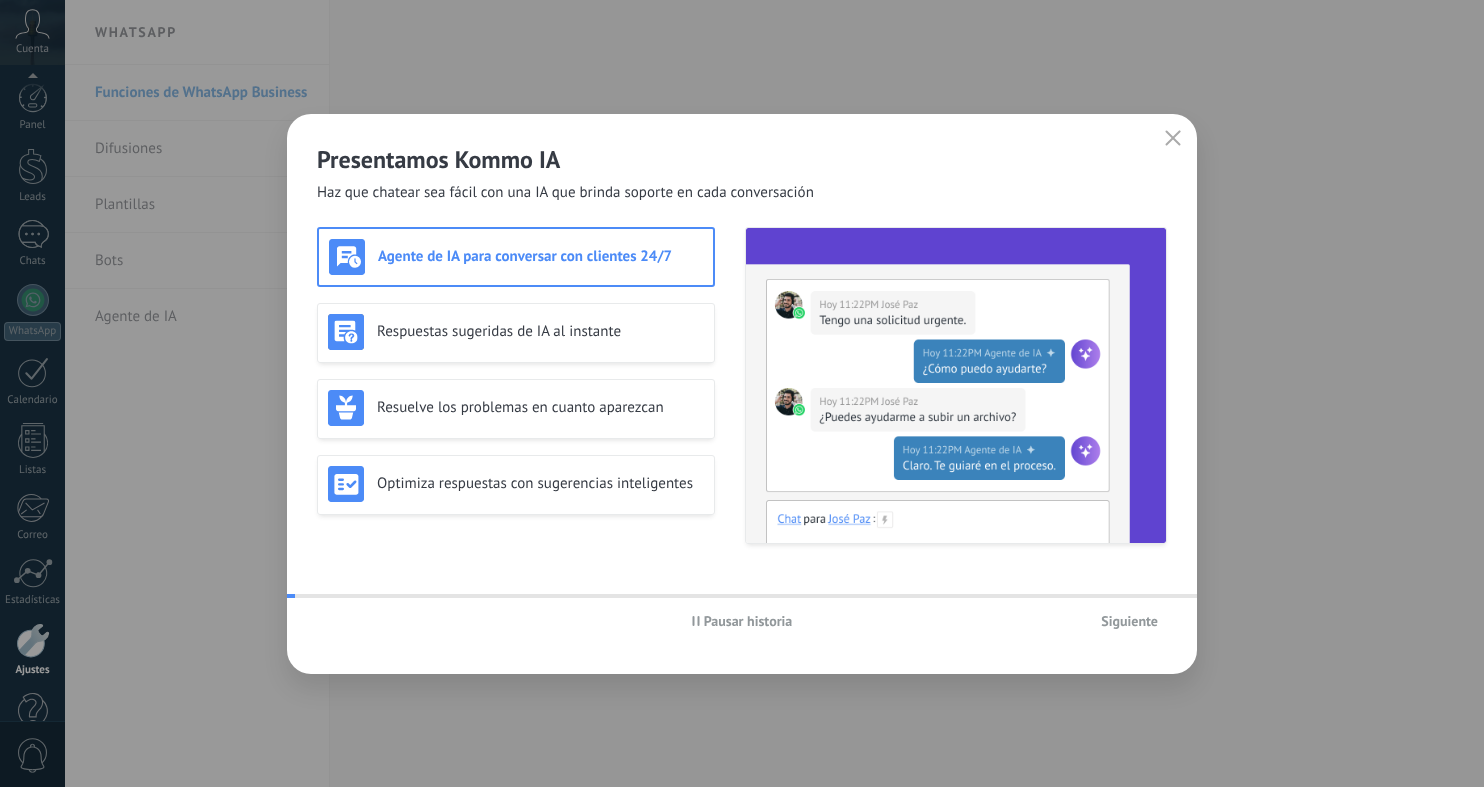 scroll, scrollTop: 45, scrollLeft: 0, axis: vertical 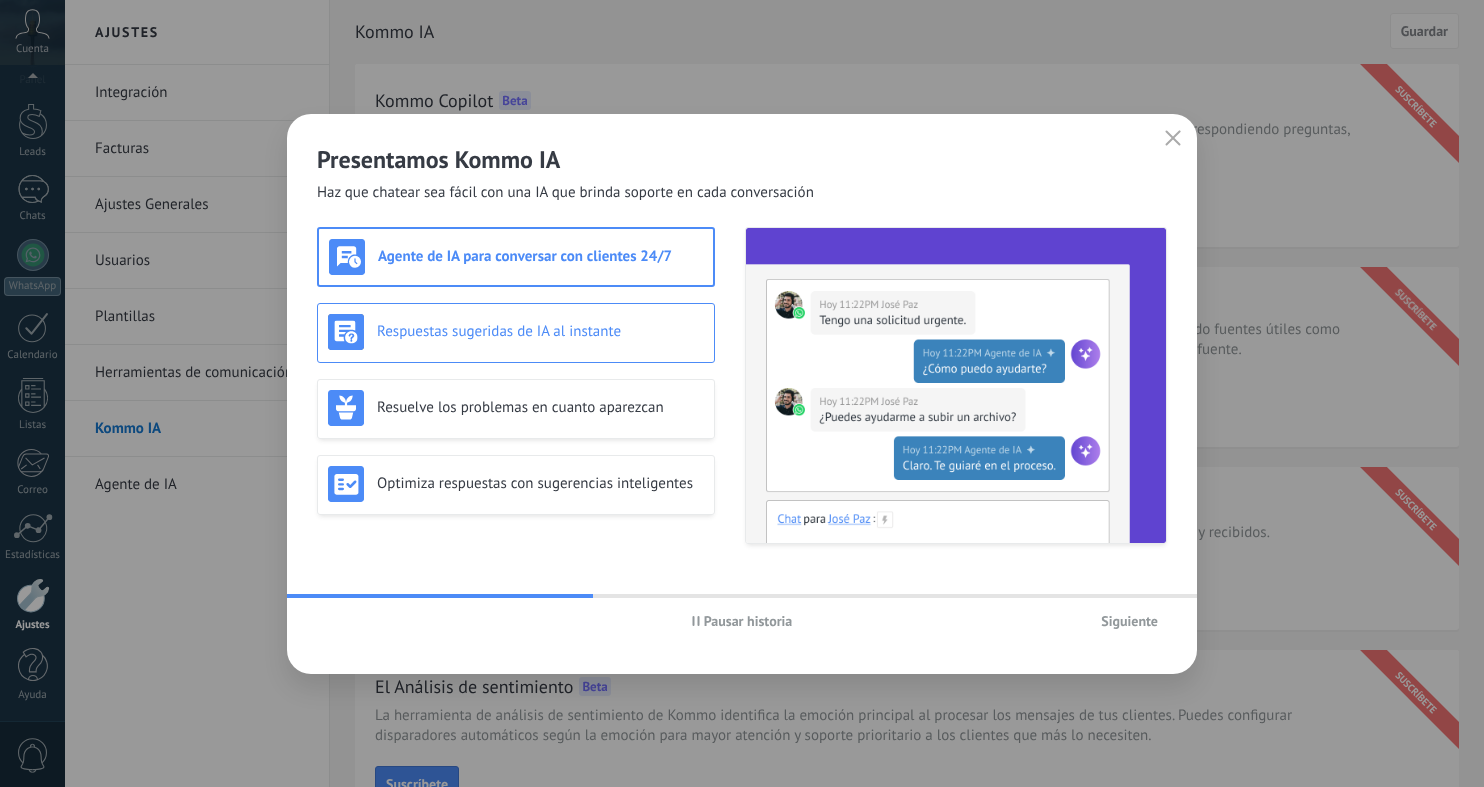 click on "Respuestas sugeridas de IA al instante" at bounding box center (540, 331) 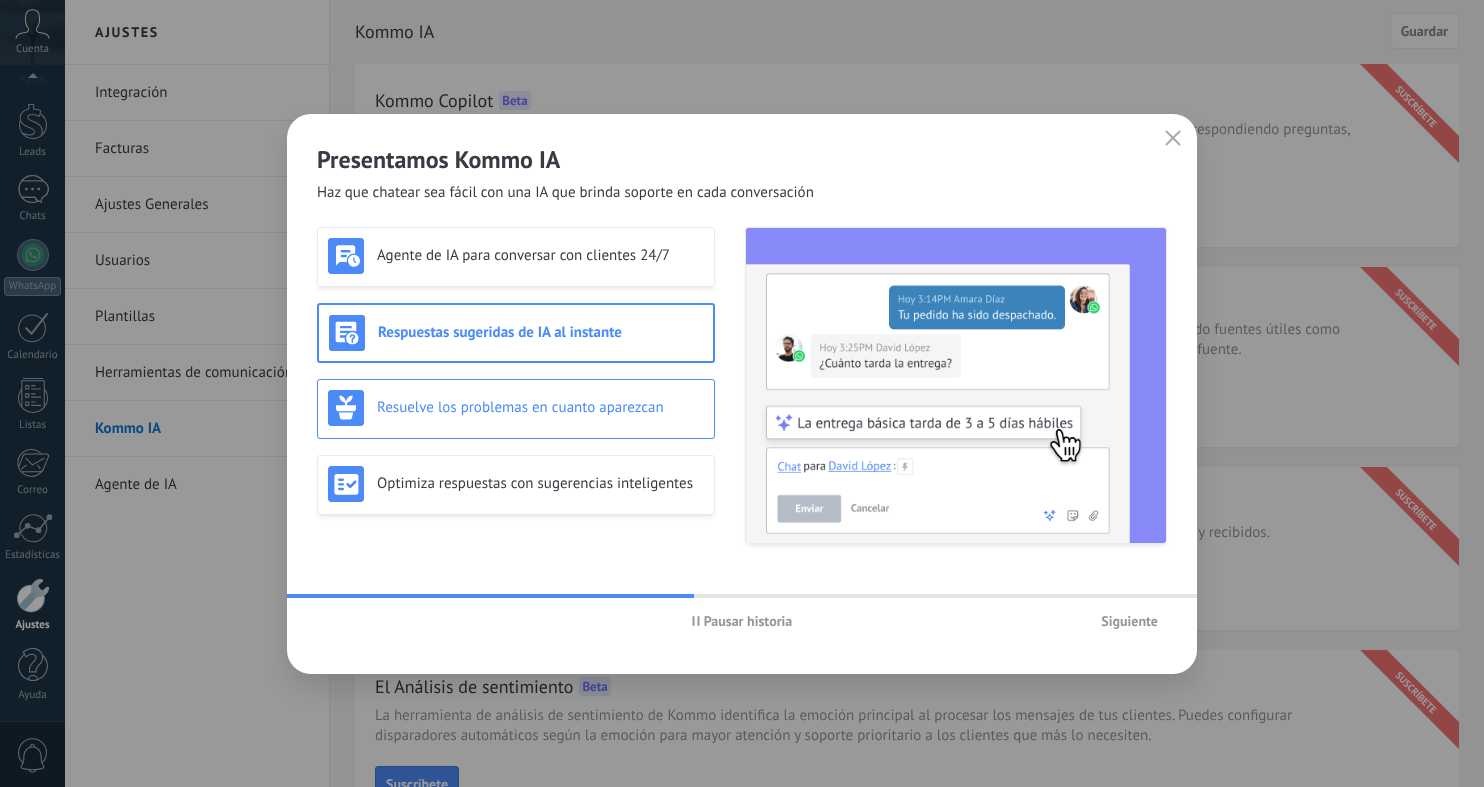 click on "Resuelve los problemas en cuanto aparezcan" at bounding box center (540, 407) 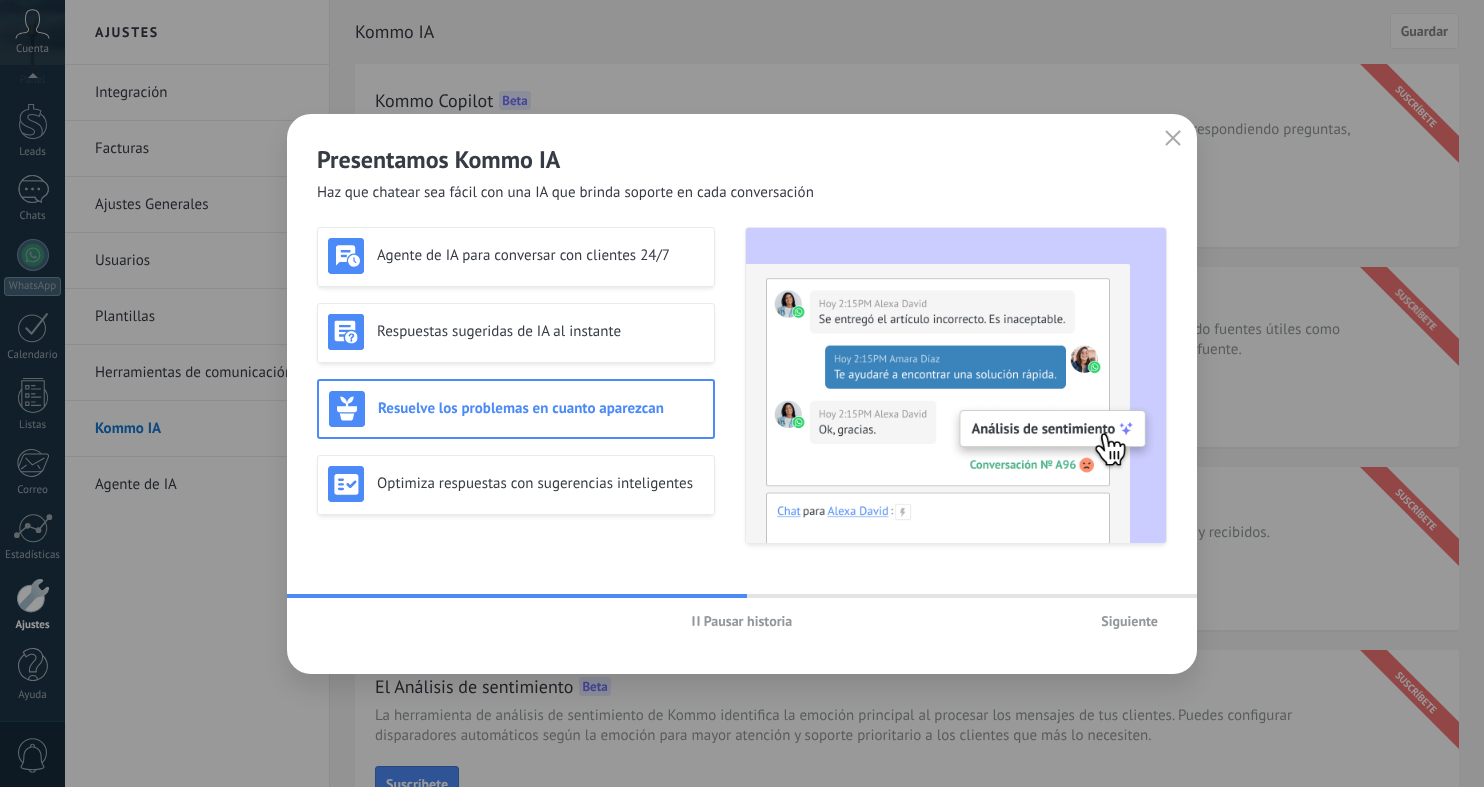click on "Siguiente" at bounding box center (1129, 621) 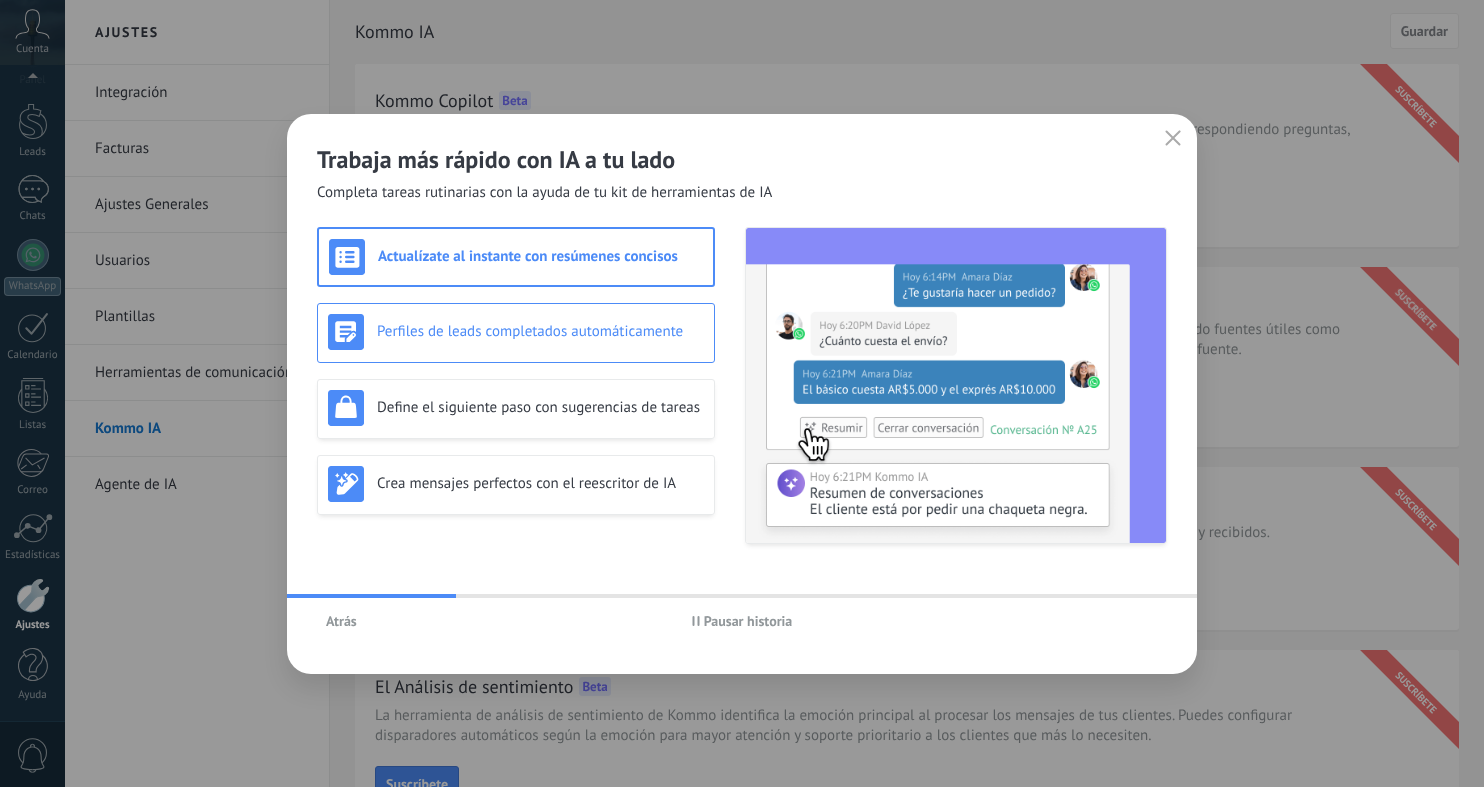 click on "Perfiles de leads completados automáticamente" at bounding box center (516, 332) 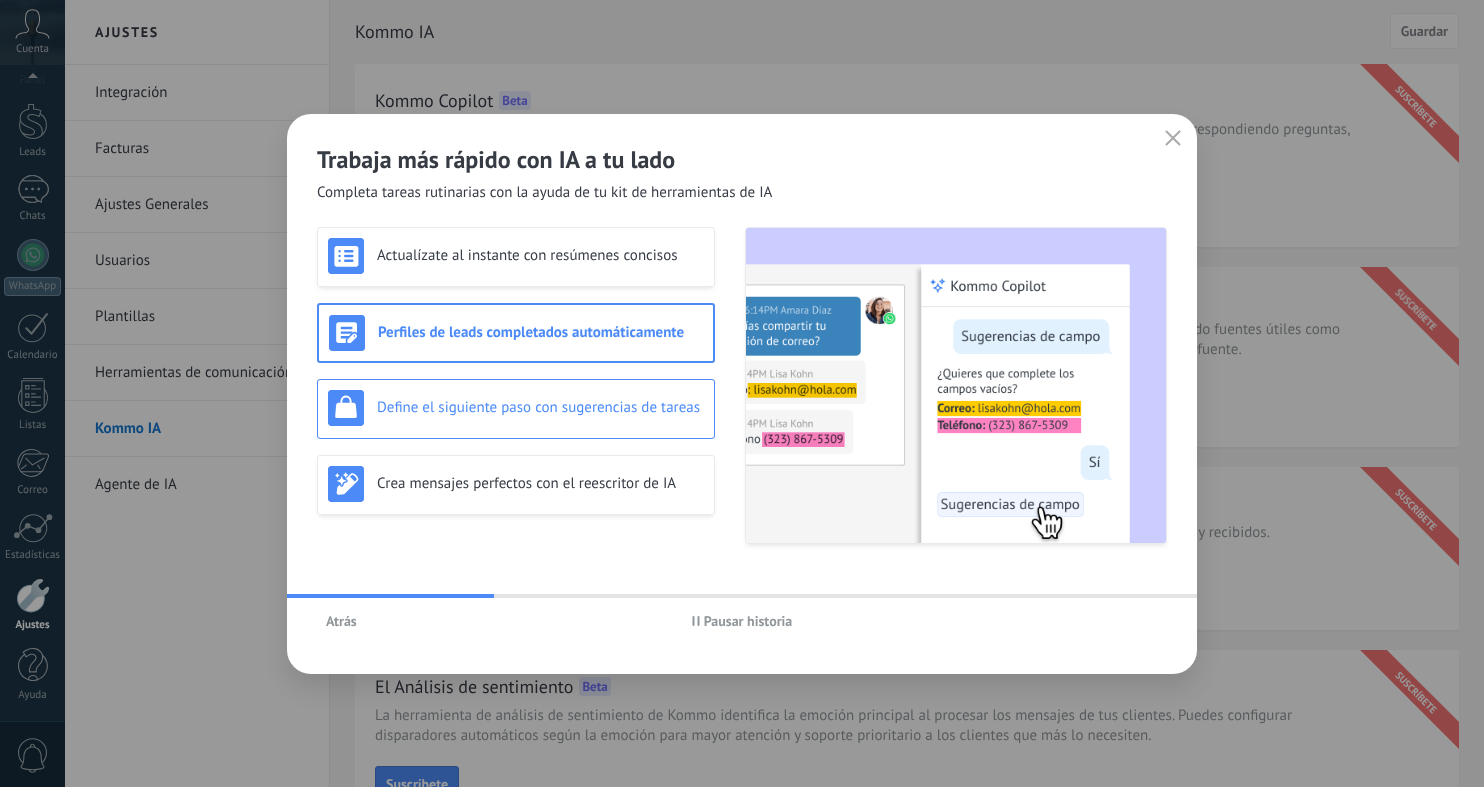 click on "Define el siguiente paso con sugerencias de tareas" at bounding box center [540, 407] 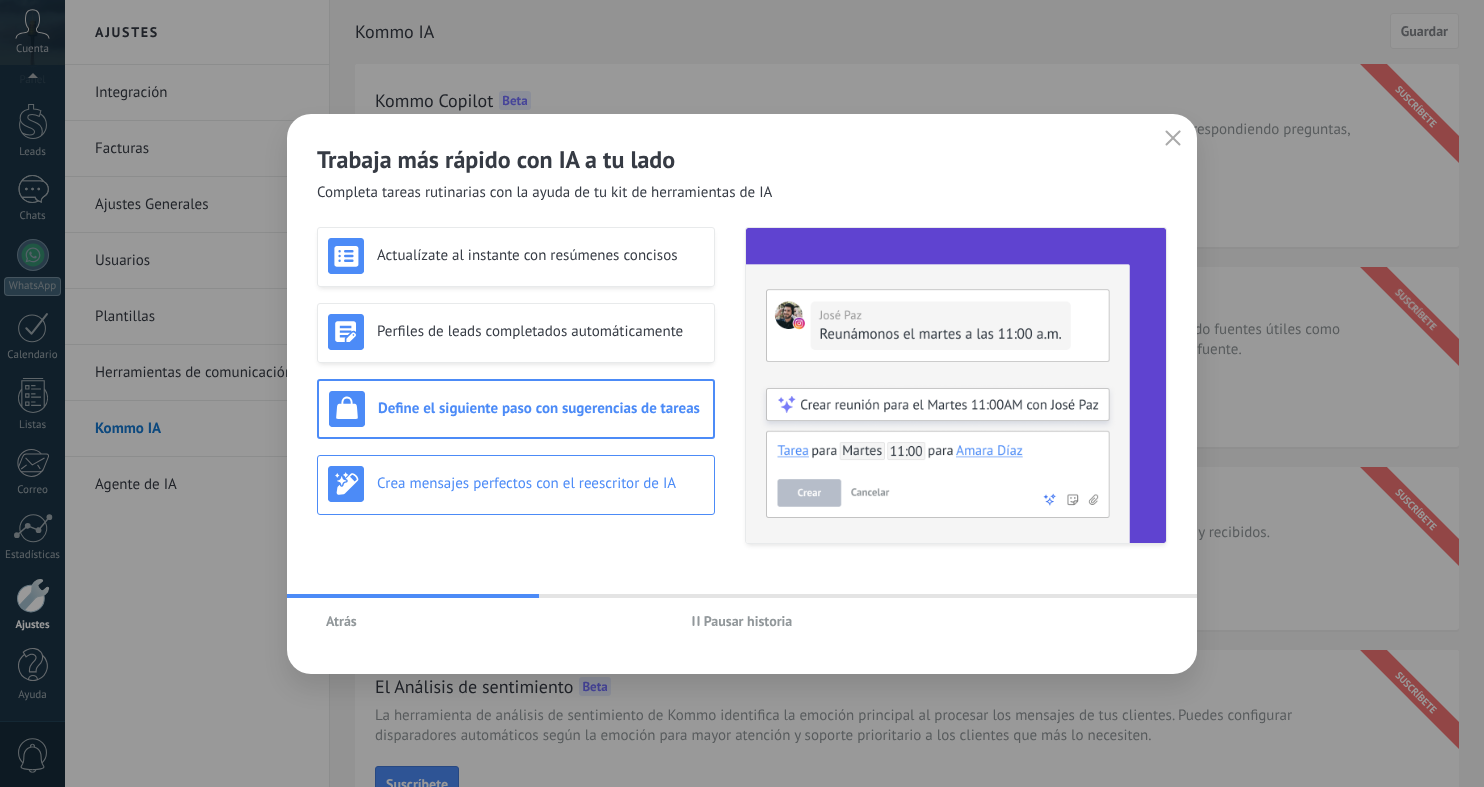 click on "Crea mensajes perfectos con el reescritor de IA" at bounding box center (540, 483) 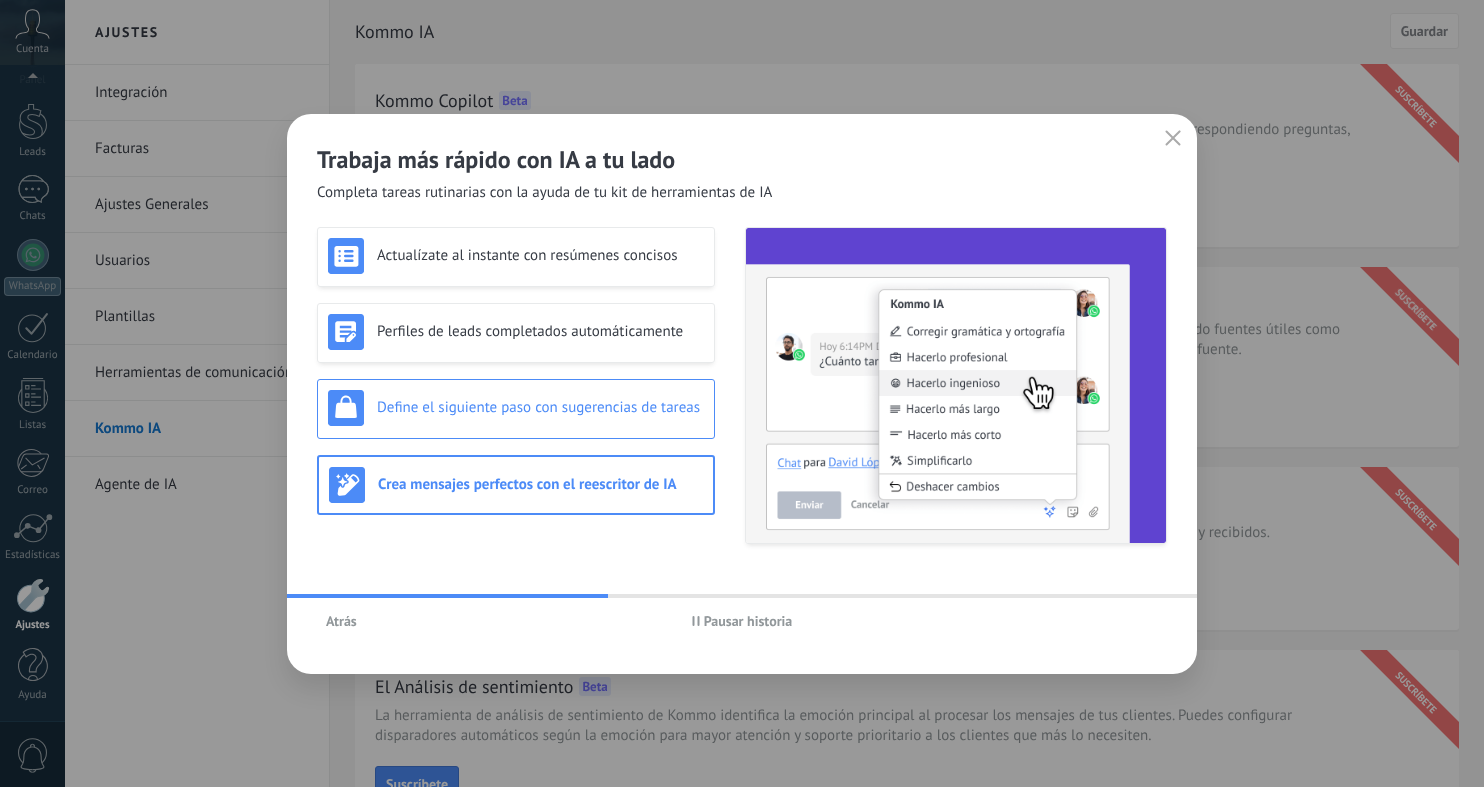click on "Define el siguiente paso con sugerencias de tareas" at bounding box center (540, 407) 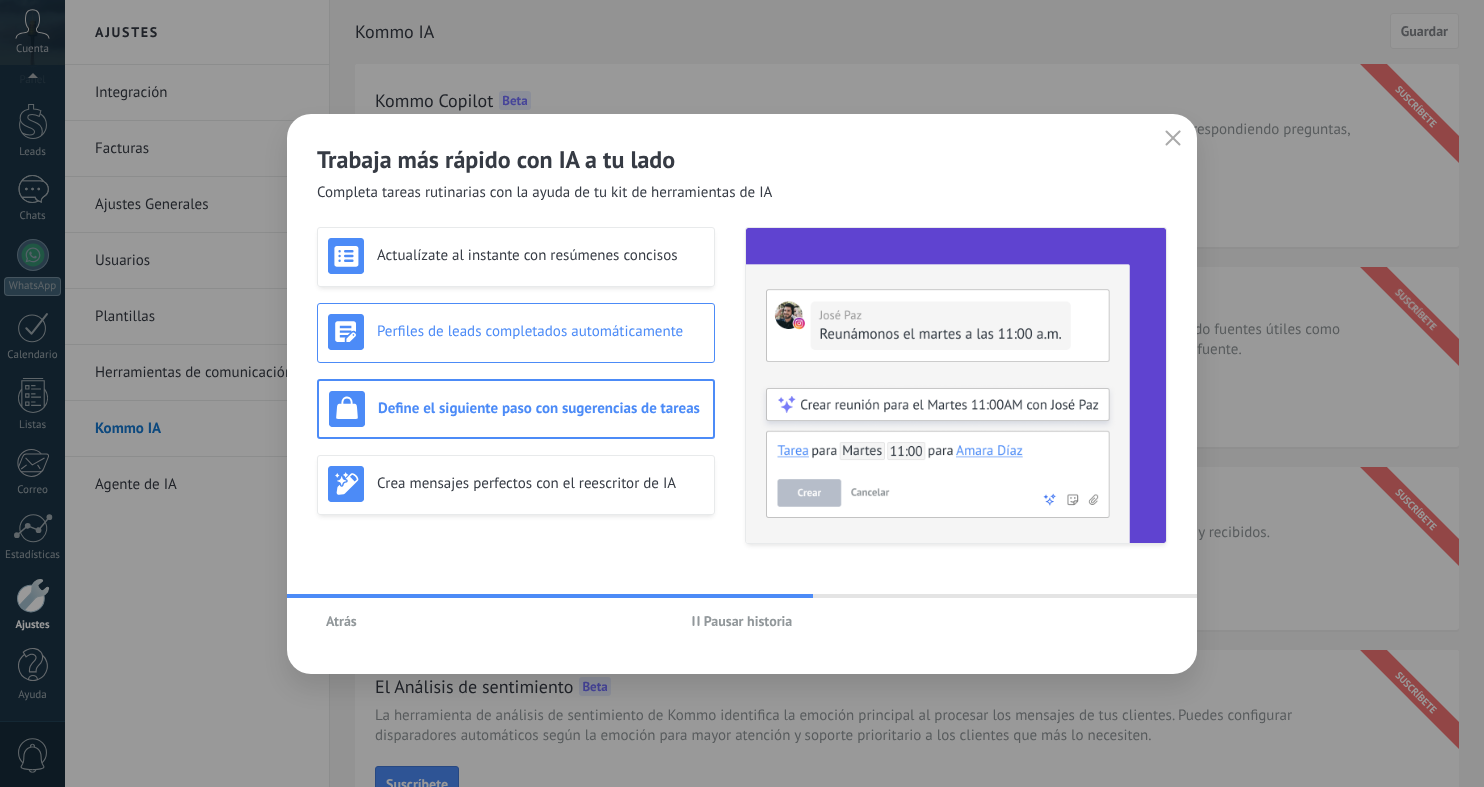 click on "Perfiles de leads completados automáticamente" at bounding box center [516, 332] 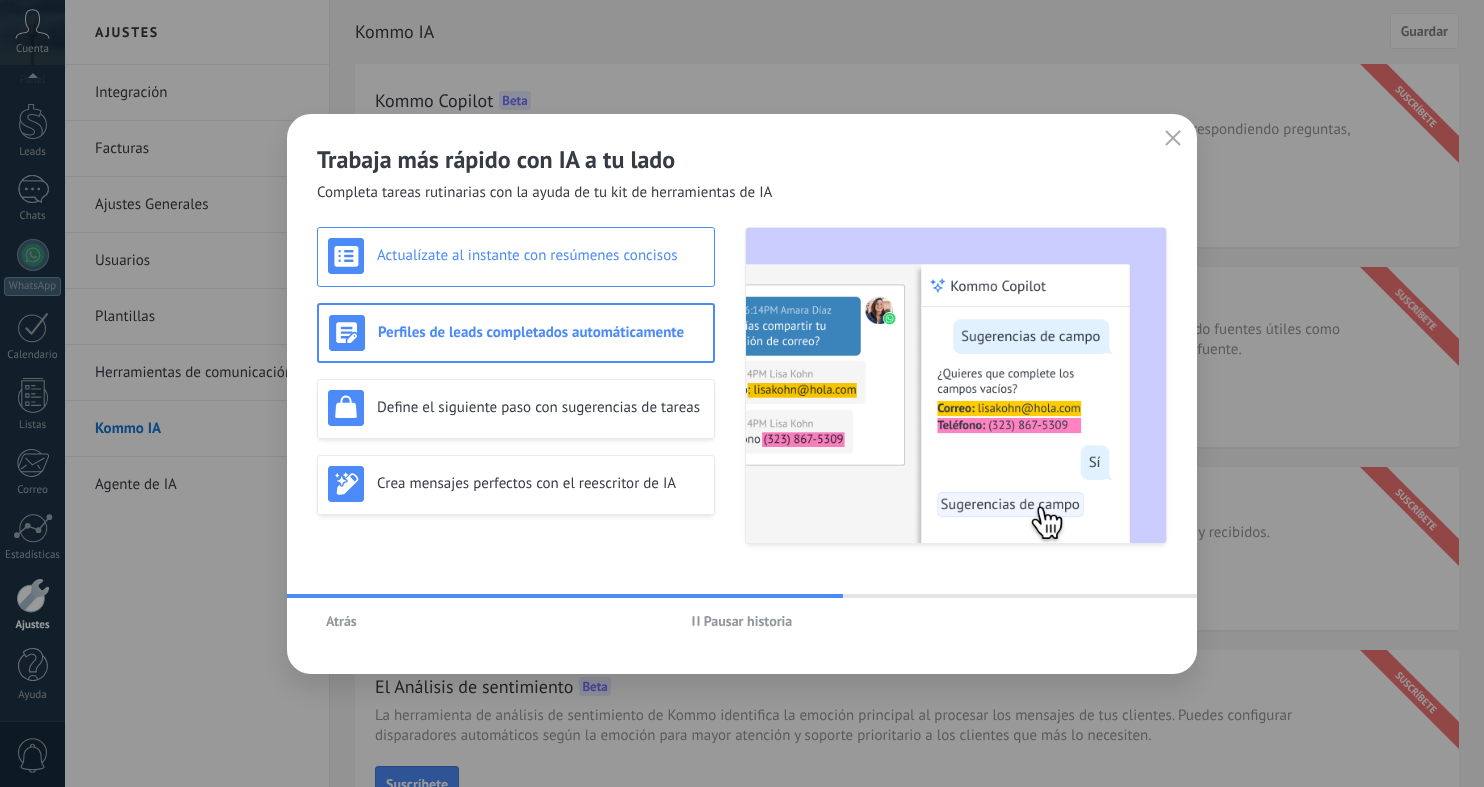 click on "Actualízate al instante con resúmenes concisos" at bounding box center [516, 257] 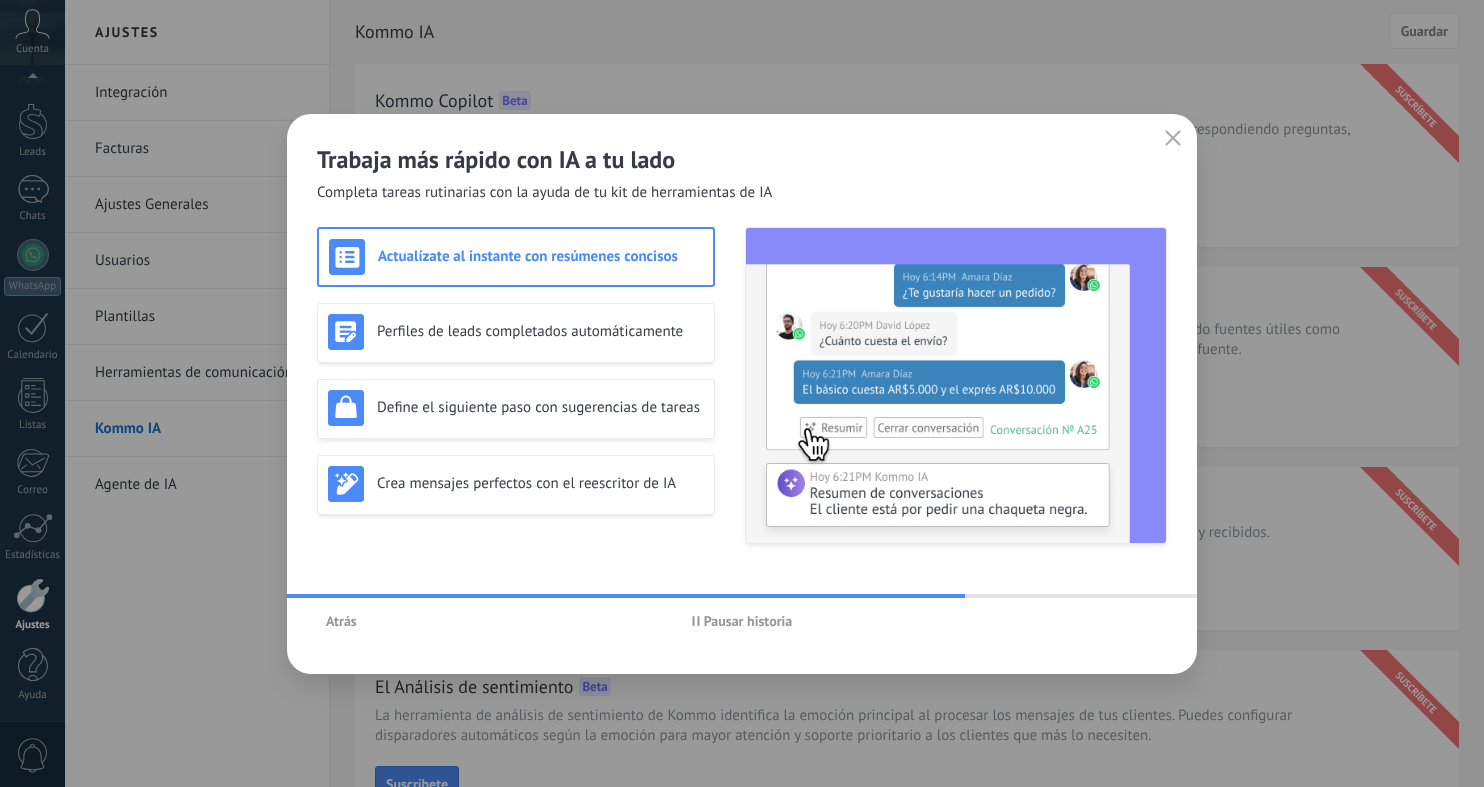 click on "Pausar historia" at bounding box center [748, 621] 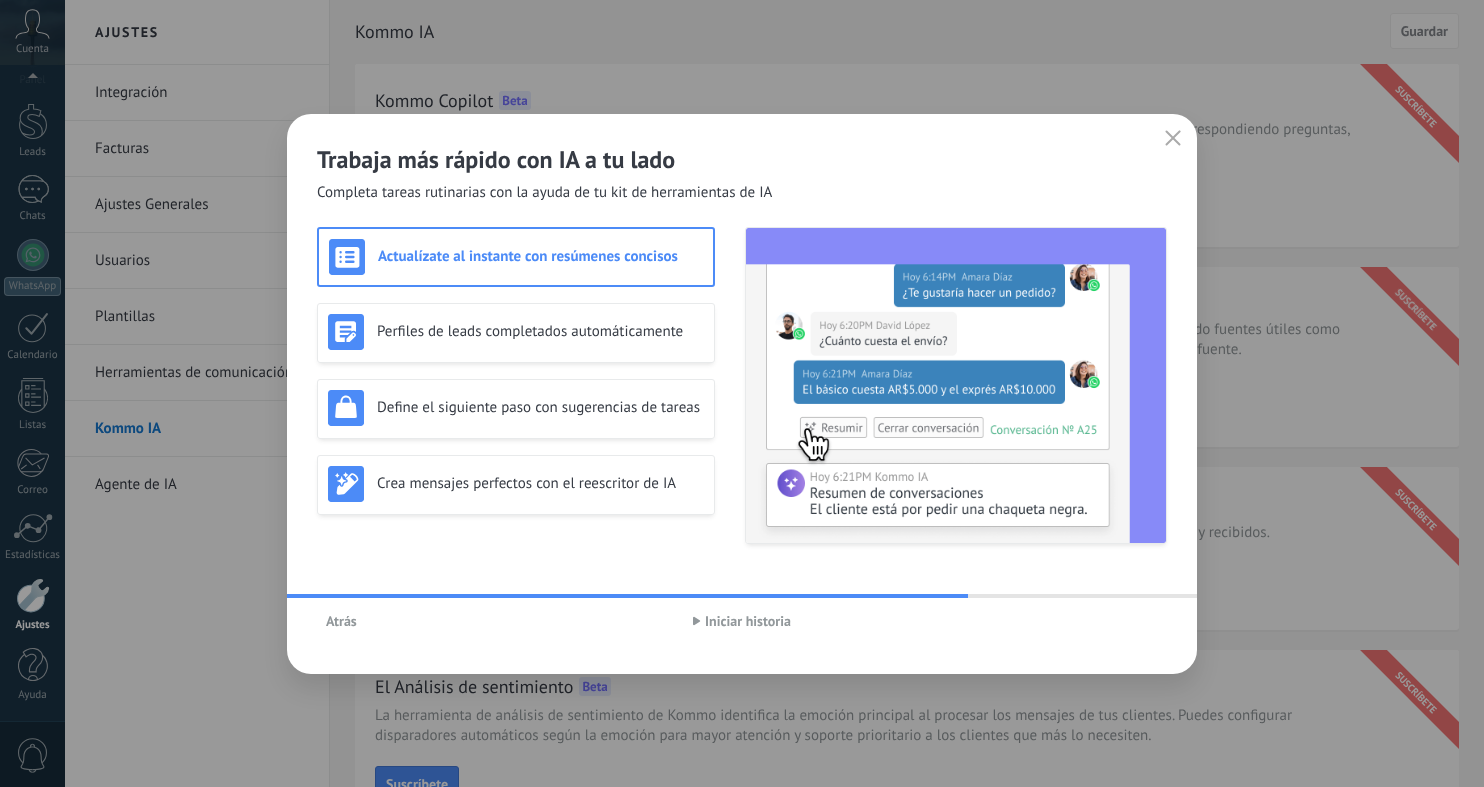 click on "Iniciar historia" at bounding box center (748, 621) 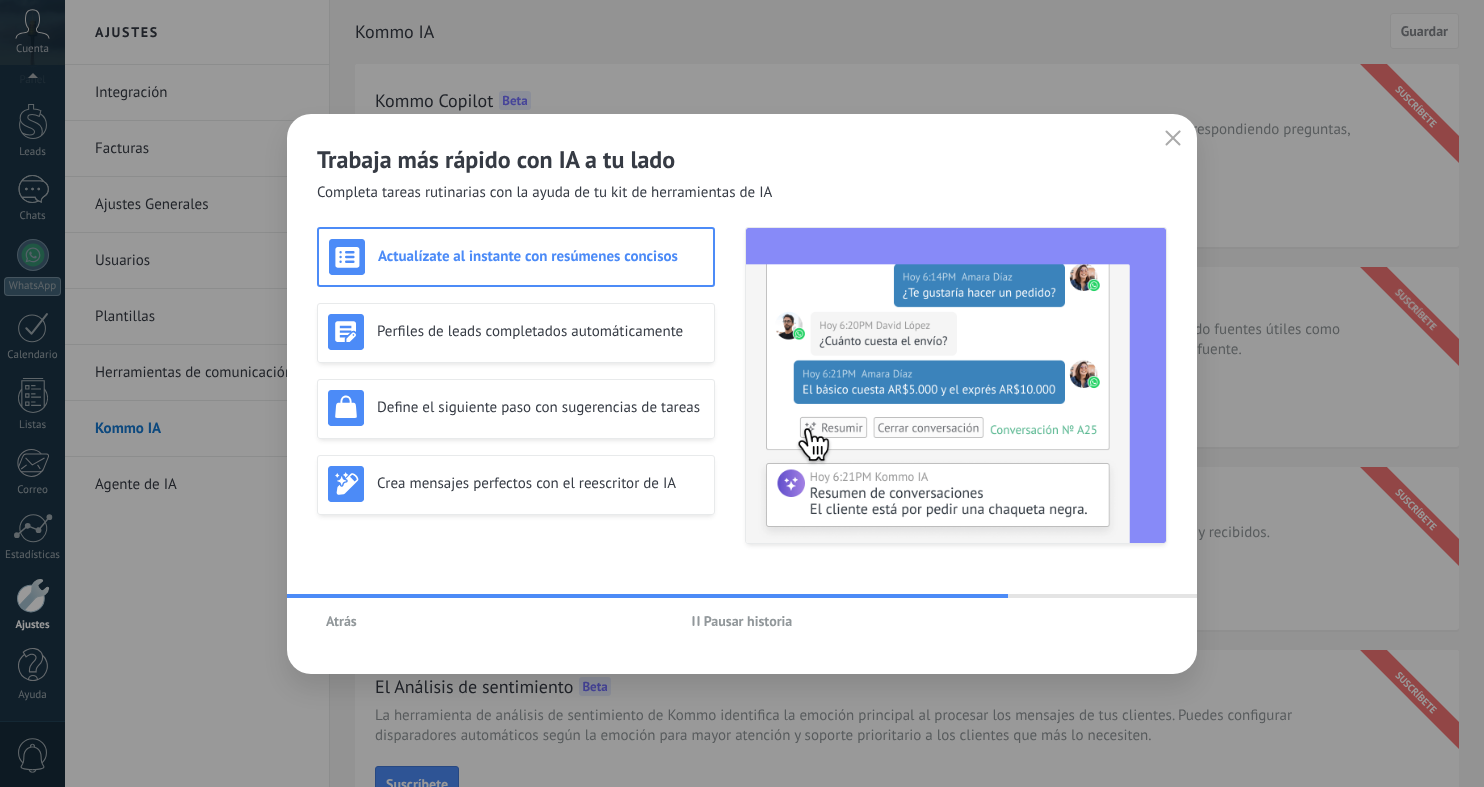 click on "Trabaja más rápido con IA a tu lado Completa tareas rutinarias con la ayuda de tu kit de herramientas de IA Actualízate al instante con resúmenes concisos Perfiles de leads completados automáticamente Define el siguiente paso con sugerencias de tareas Crea mensajes perfectos con el reescritor de IA Atrás Pausar historia" at bounding box center (742, 394) 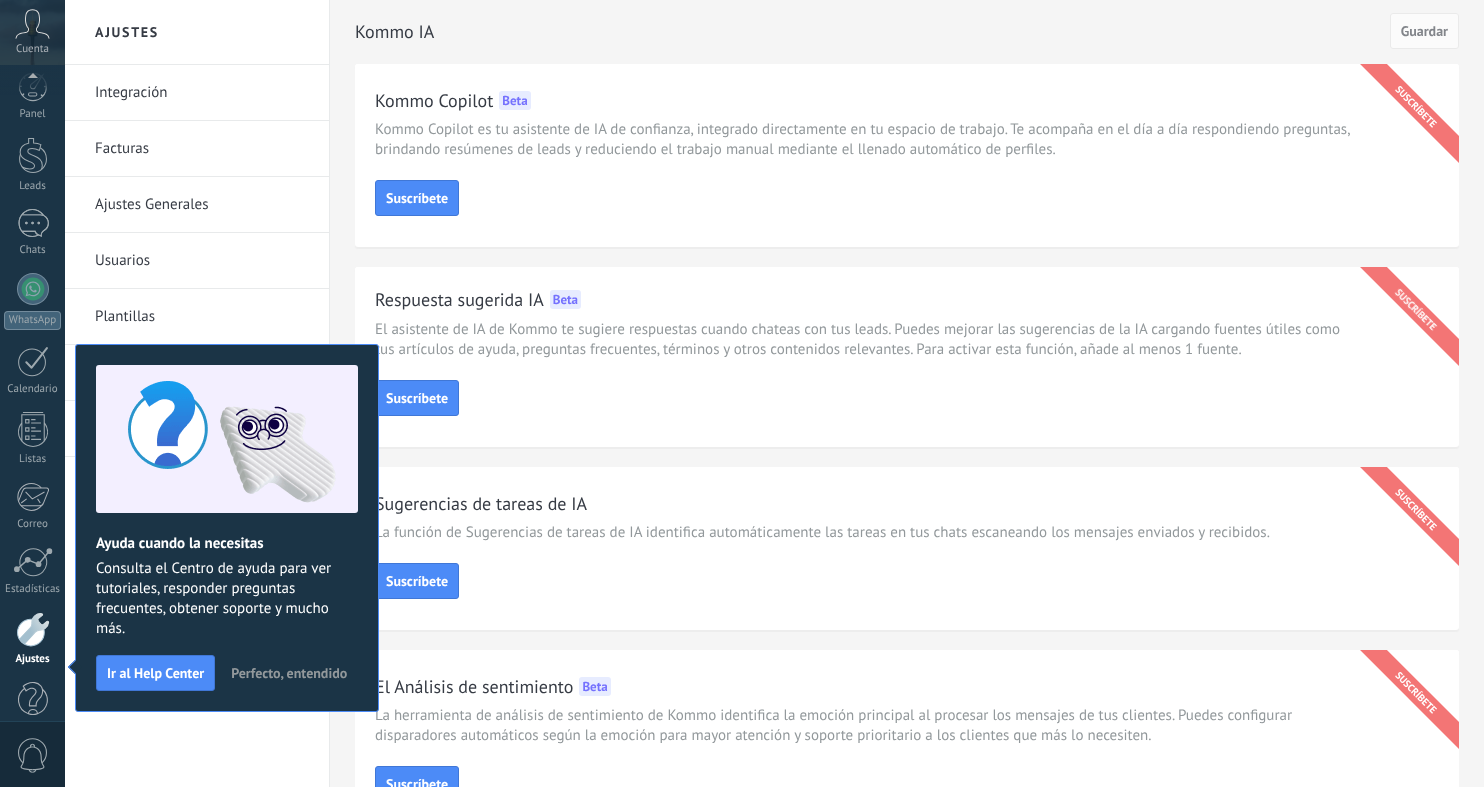 scroll, scrollTop: 45, scrollLeft: 0, axis: vertical 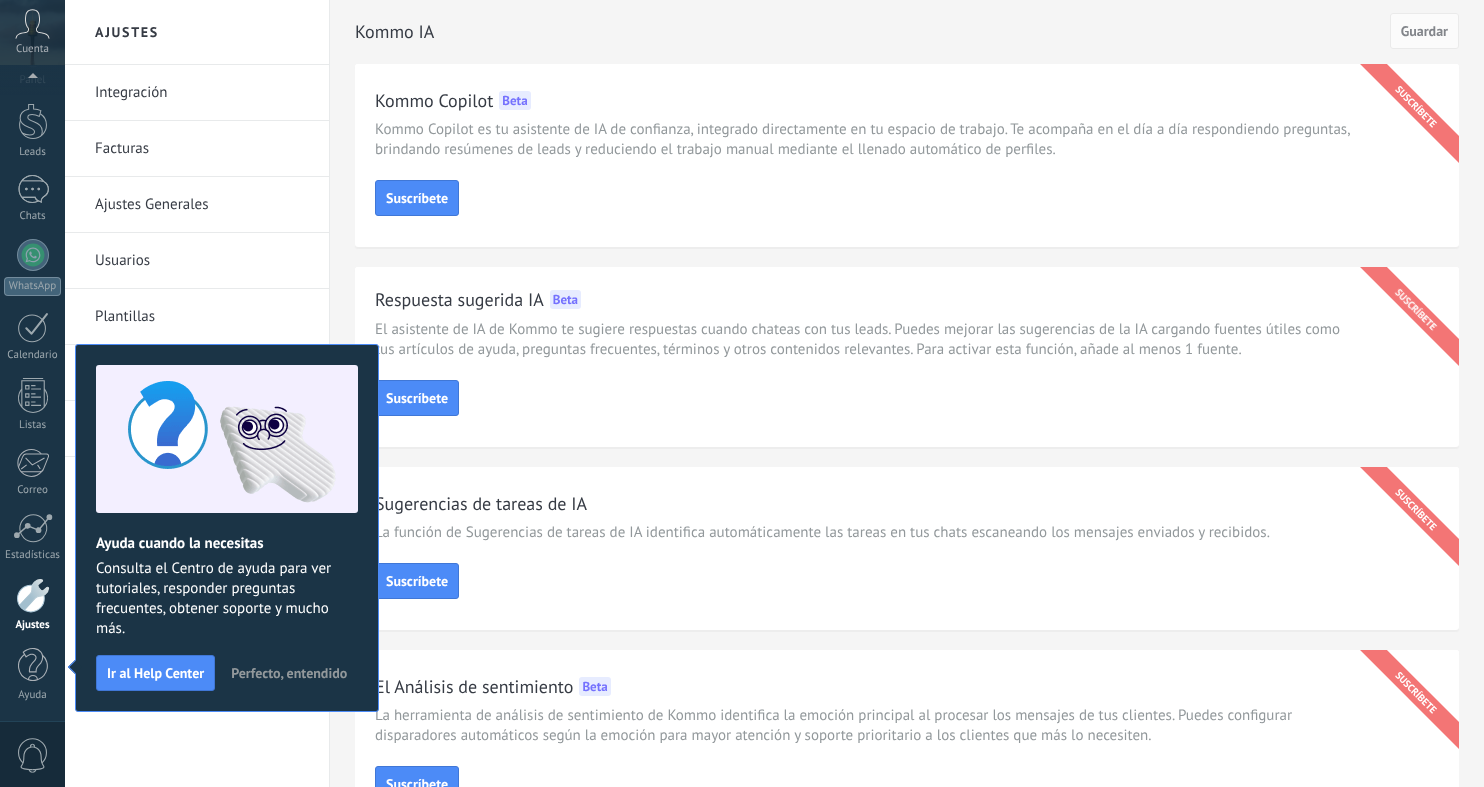 click on "Perfecto, entendido" at bounding box center [289, 673] 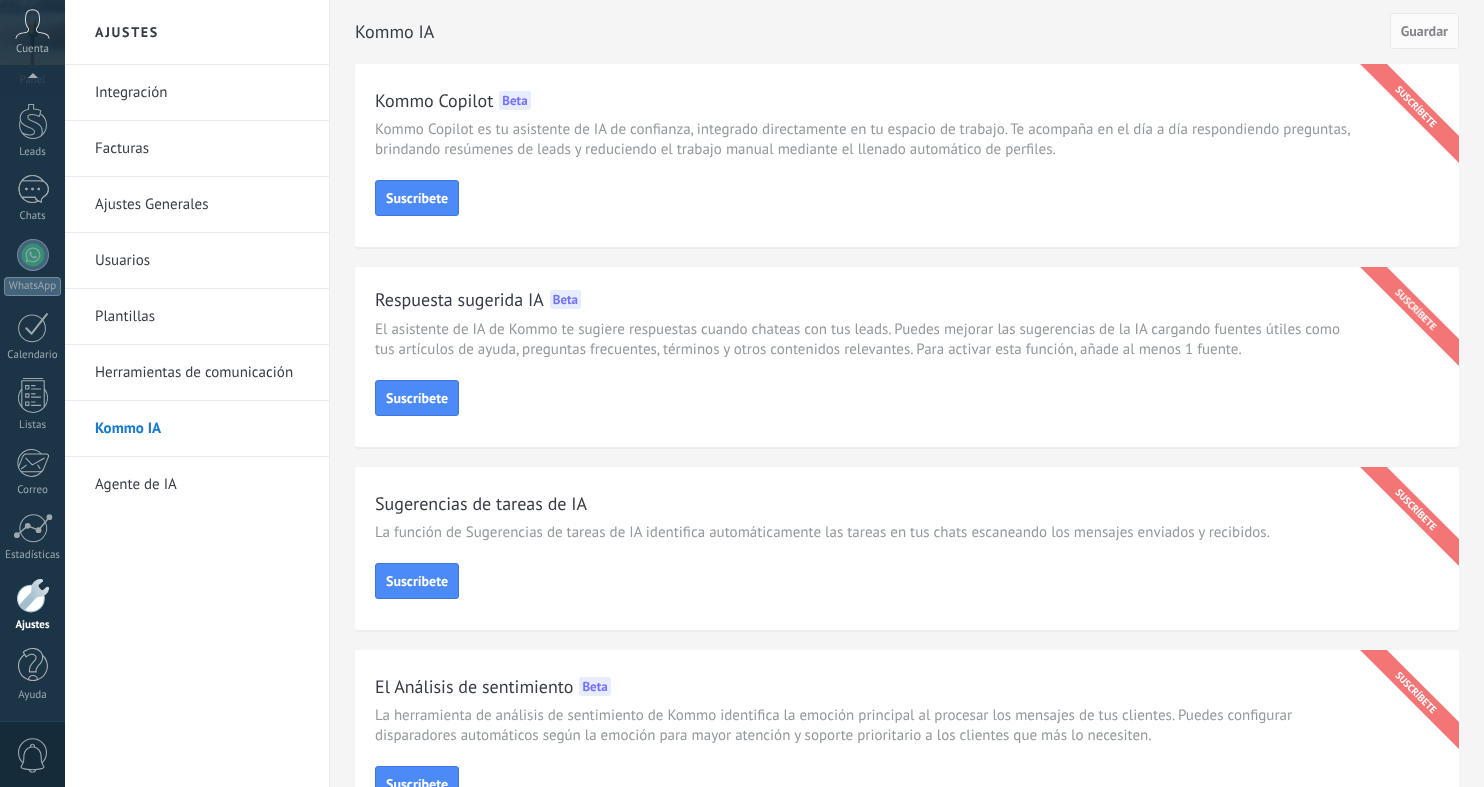 scroll, scrollTop: 0, scrollLeft: 0, axis: both 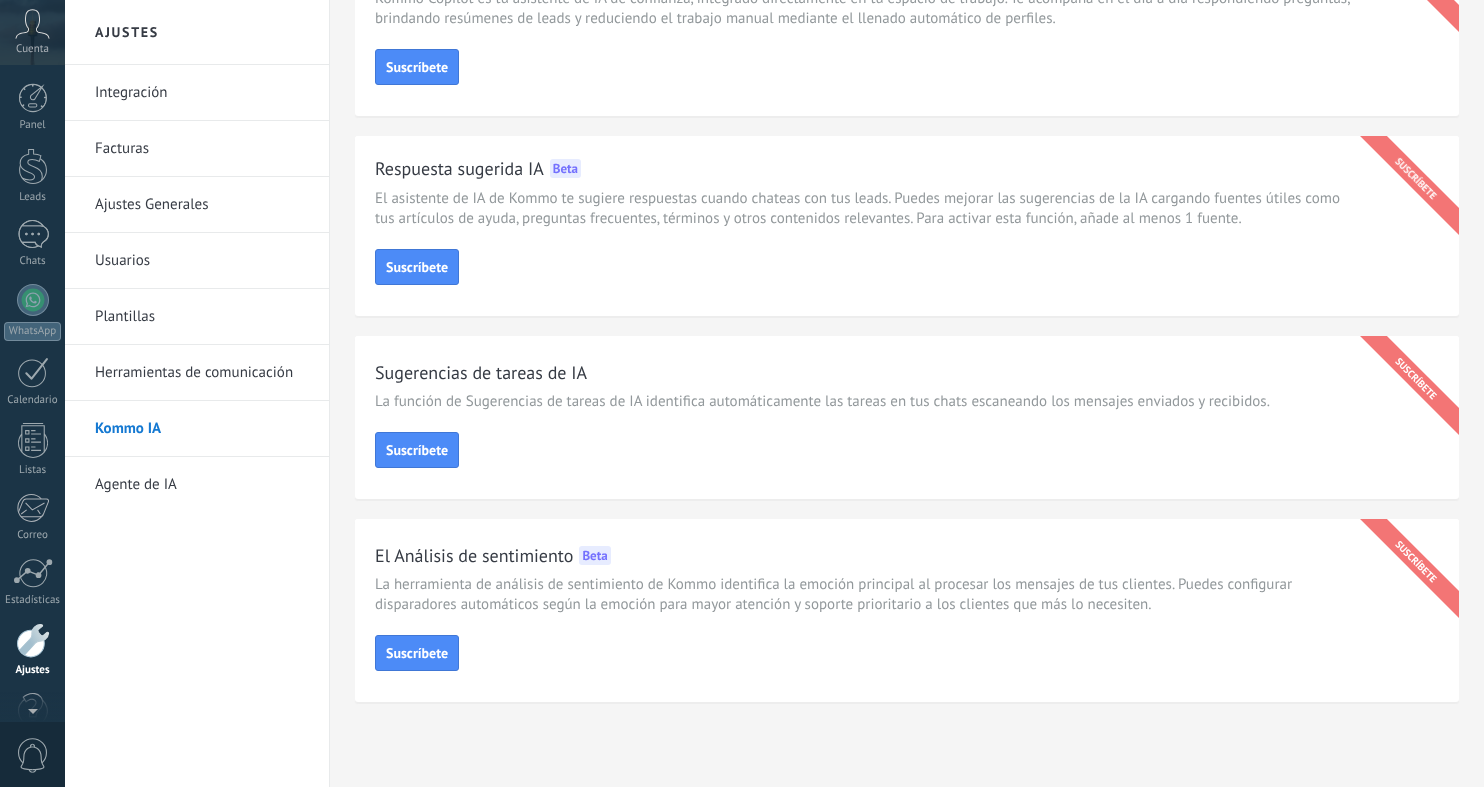 click on "Cuenta" at bounding box center [32, 32] 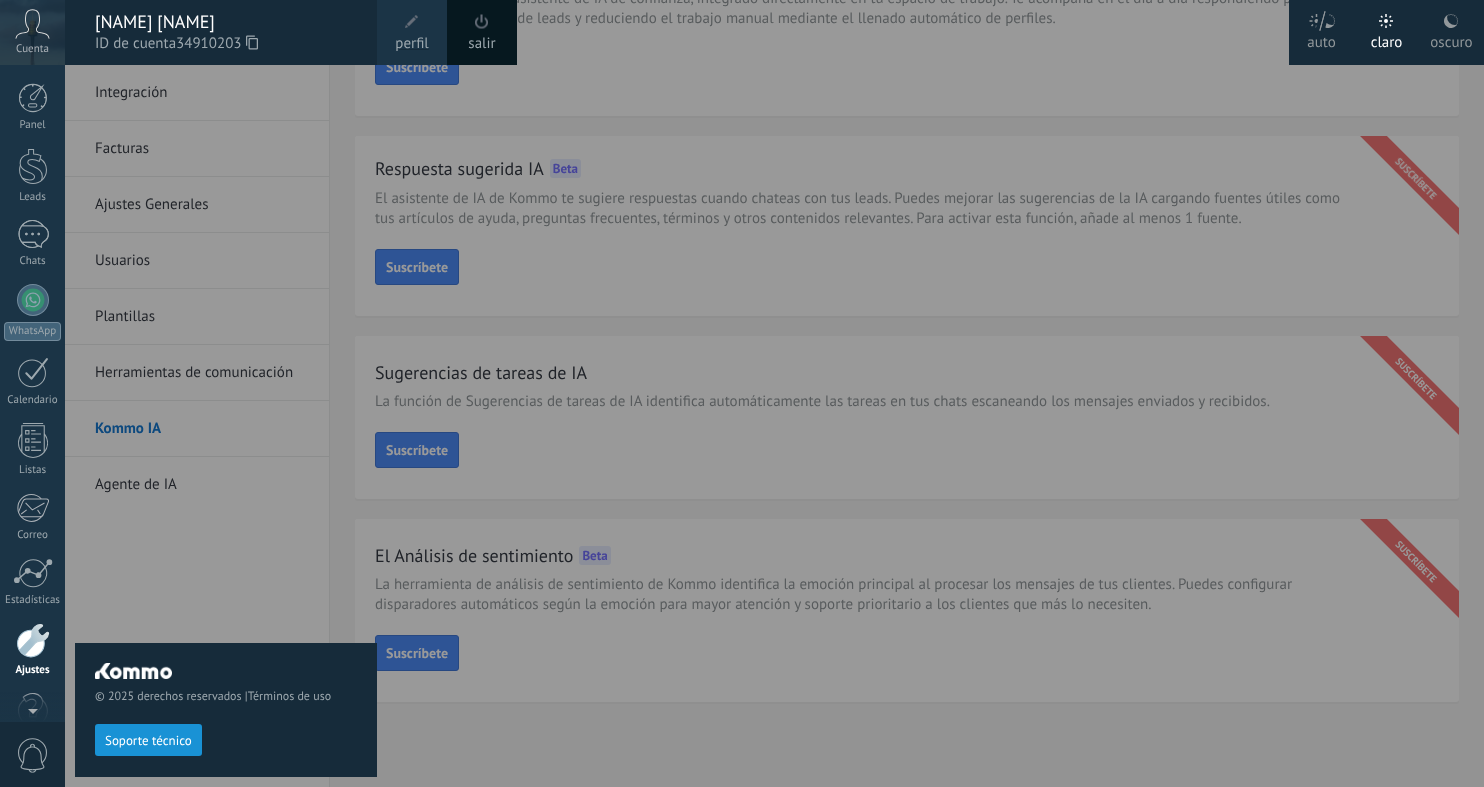 click on "auto" at bounding box center [1321, 39] 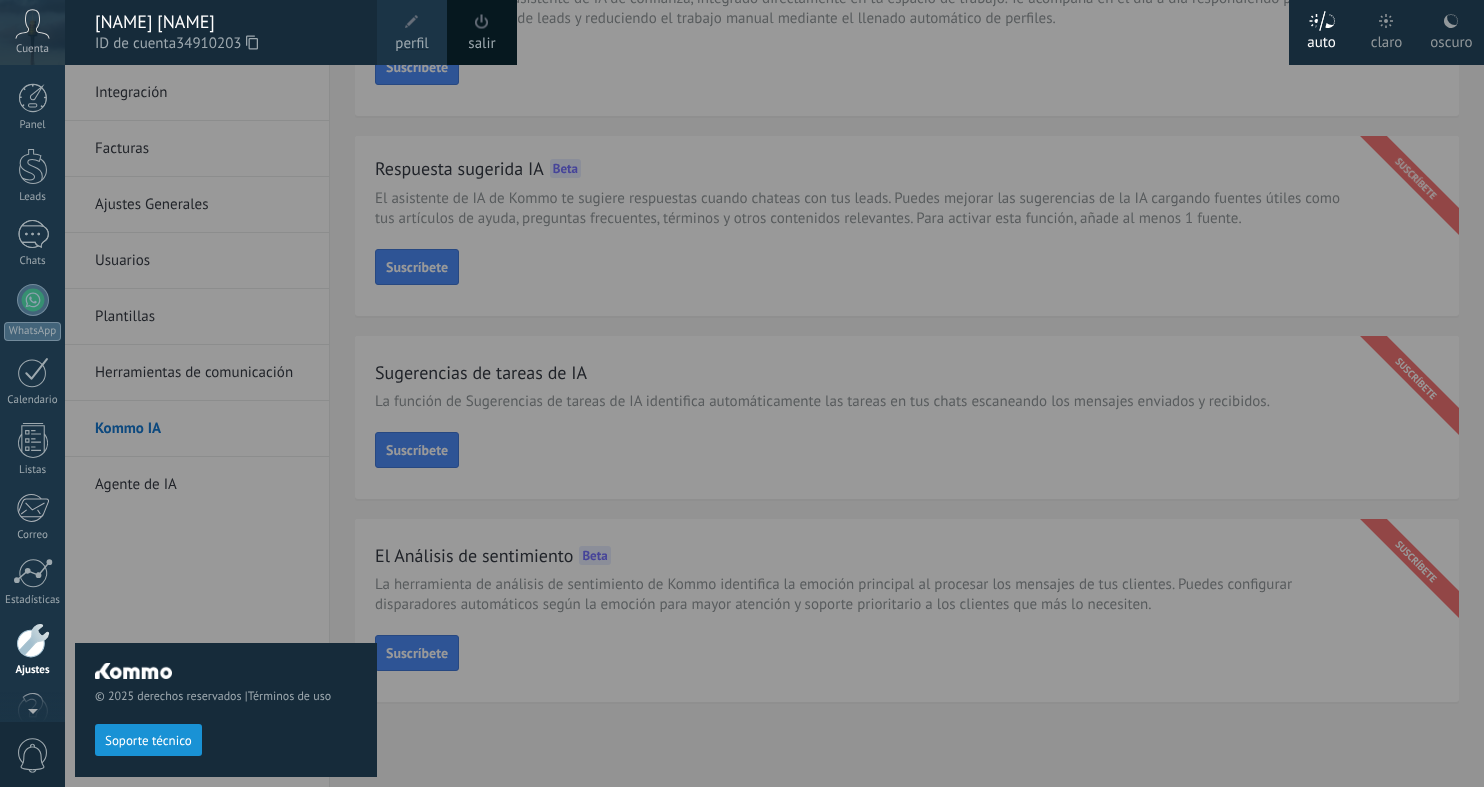 click on "©  2025  derechos reservados |  Términos de uso
Soporte técnico" at bounding box center (226, 426) 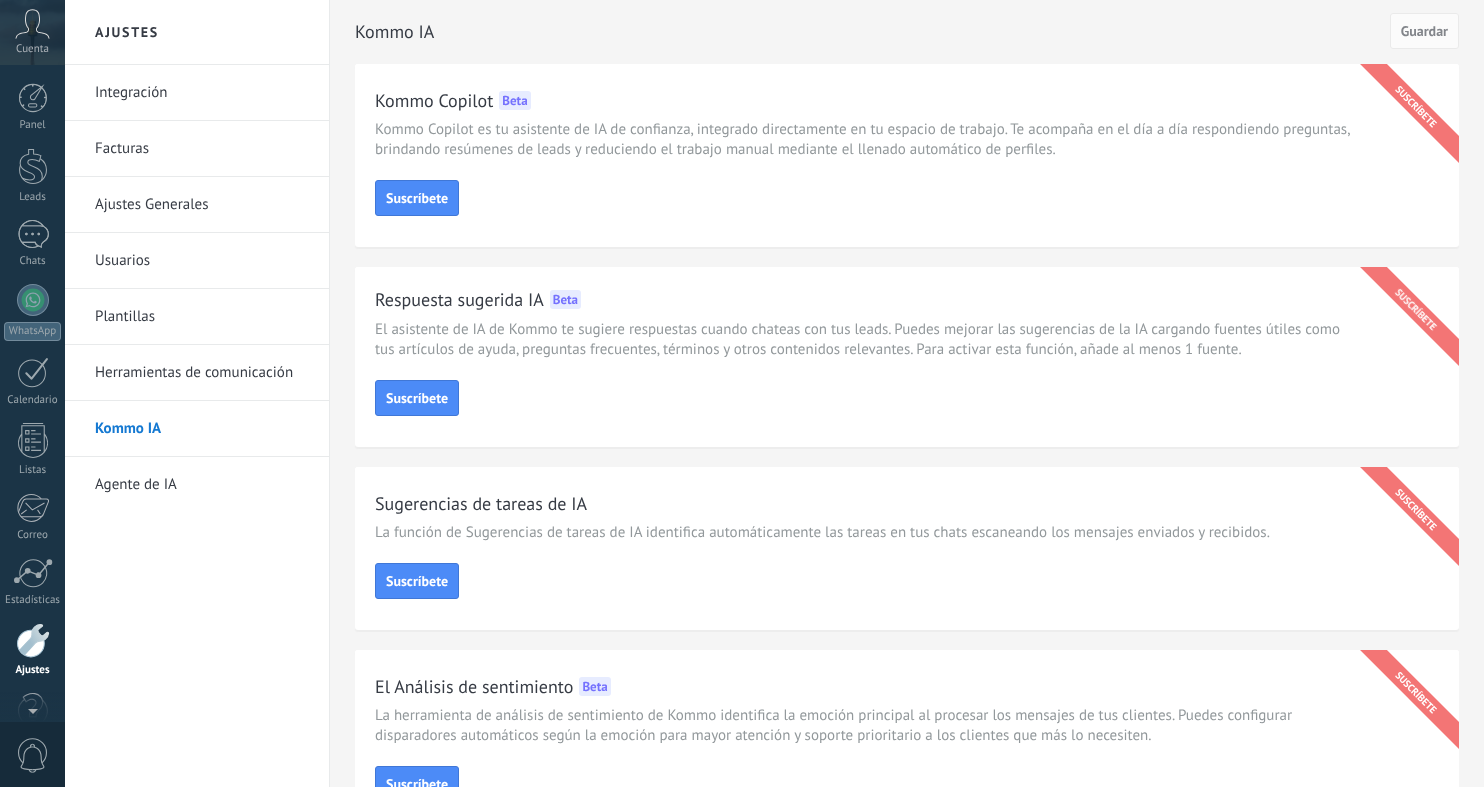 scroll, scrollTop: -1, scrollLeft: 0, axis: vertical 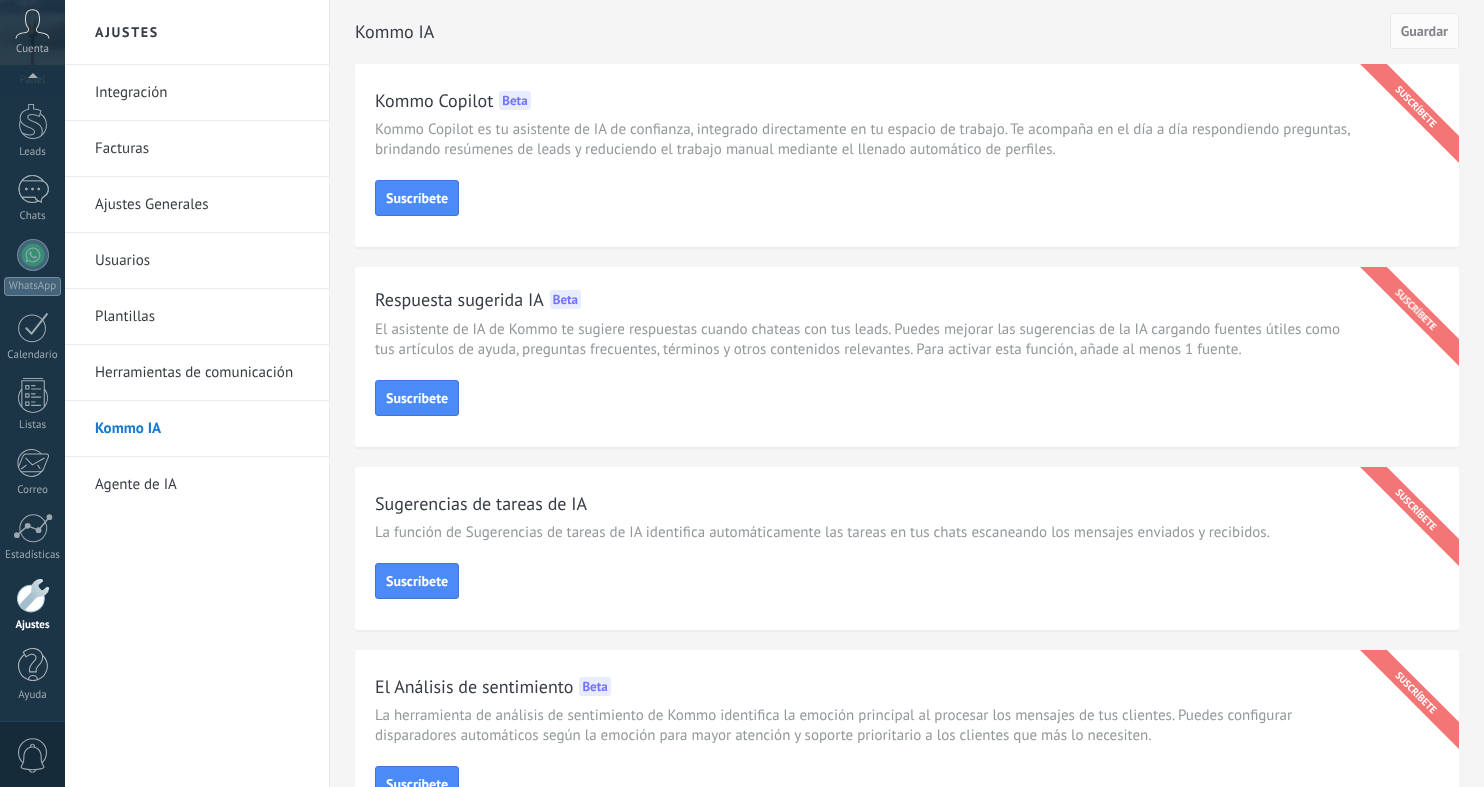 click on "Integración" at bounding box center (202, 93) 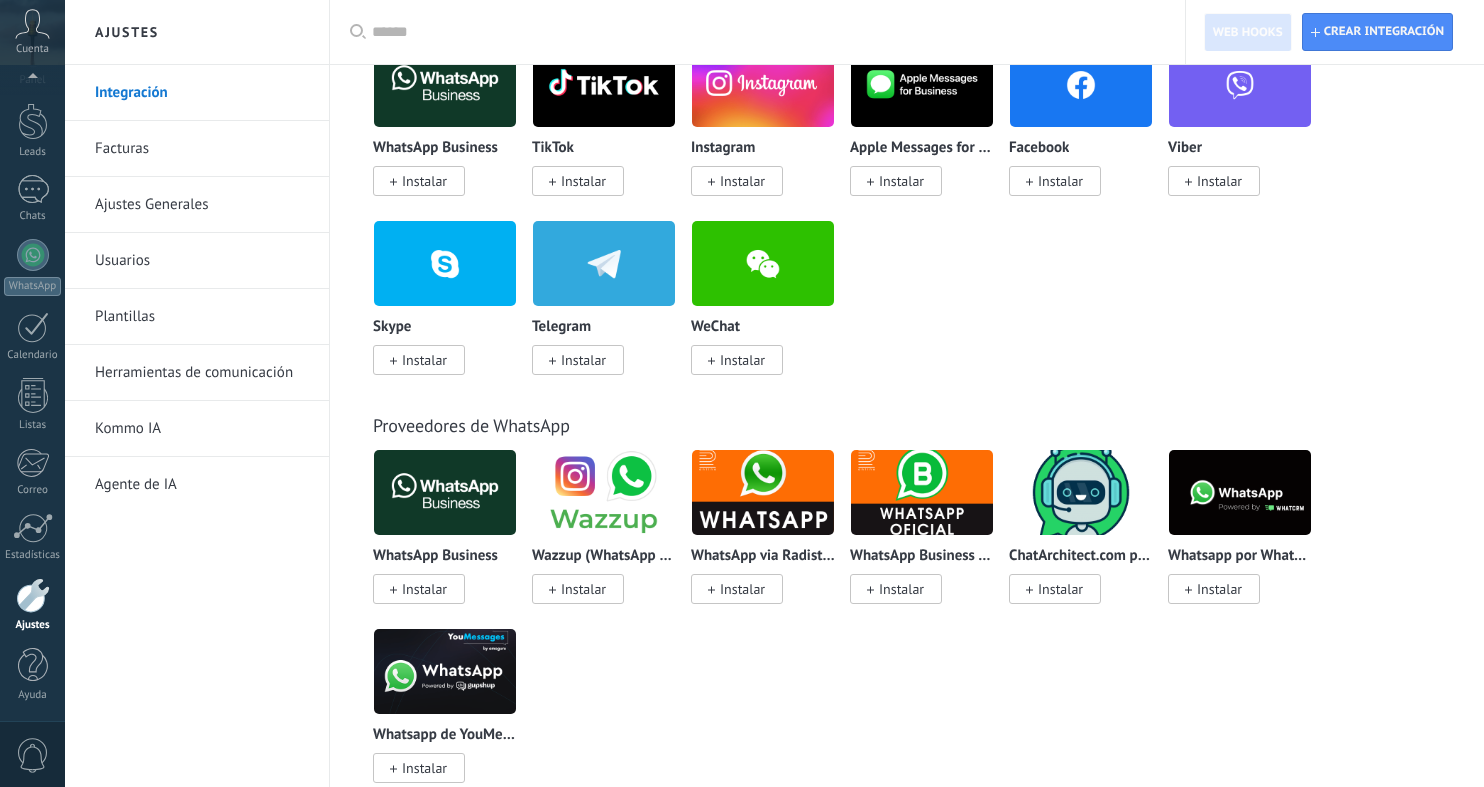 scroll, scrollTop: 485, scrollLeft: 0, axis: vertical 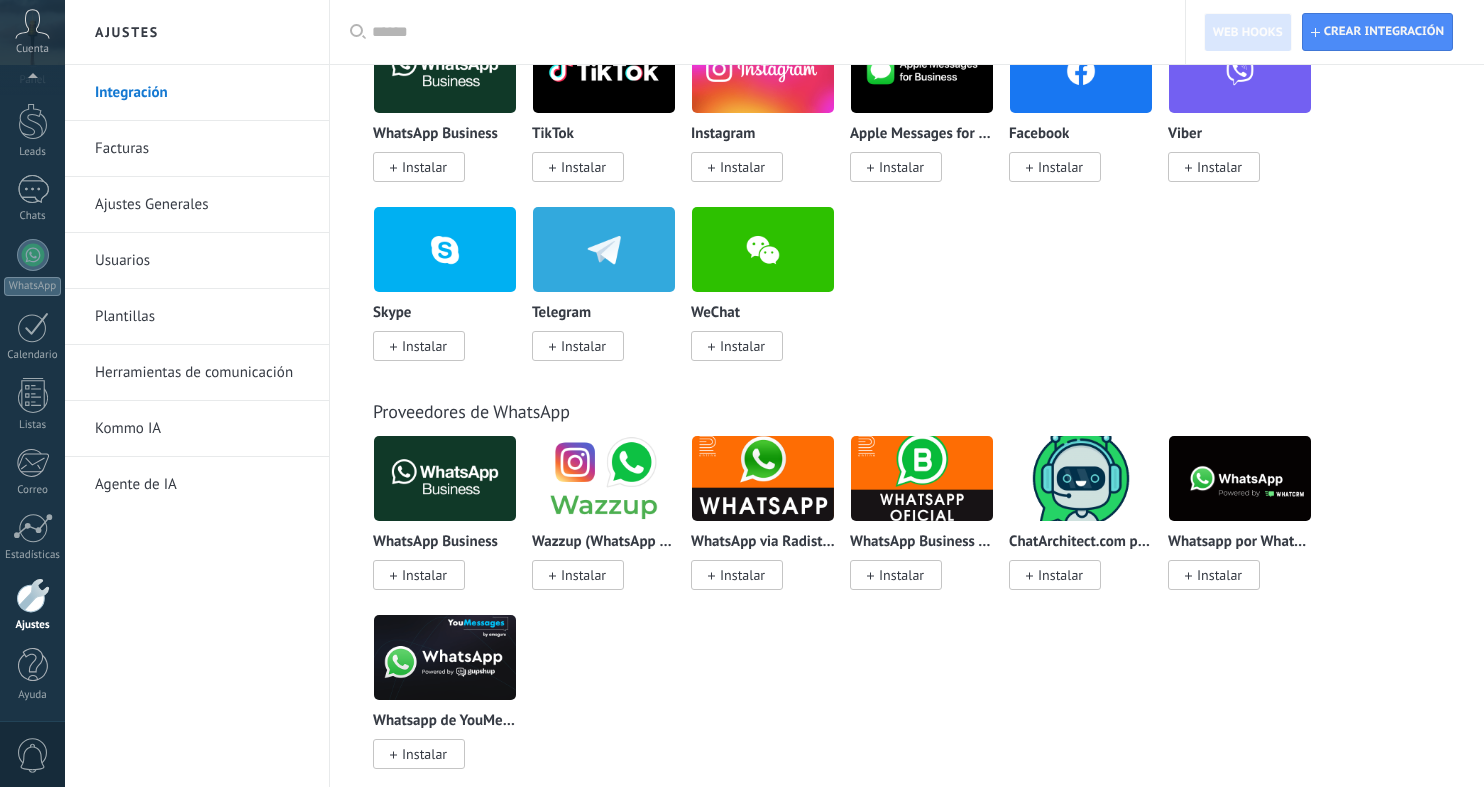 click on "Facturas" at bounding box center [202, 149] 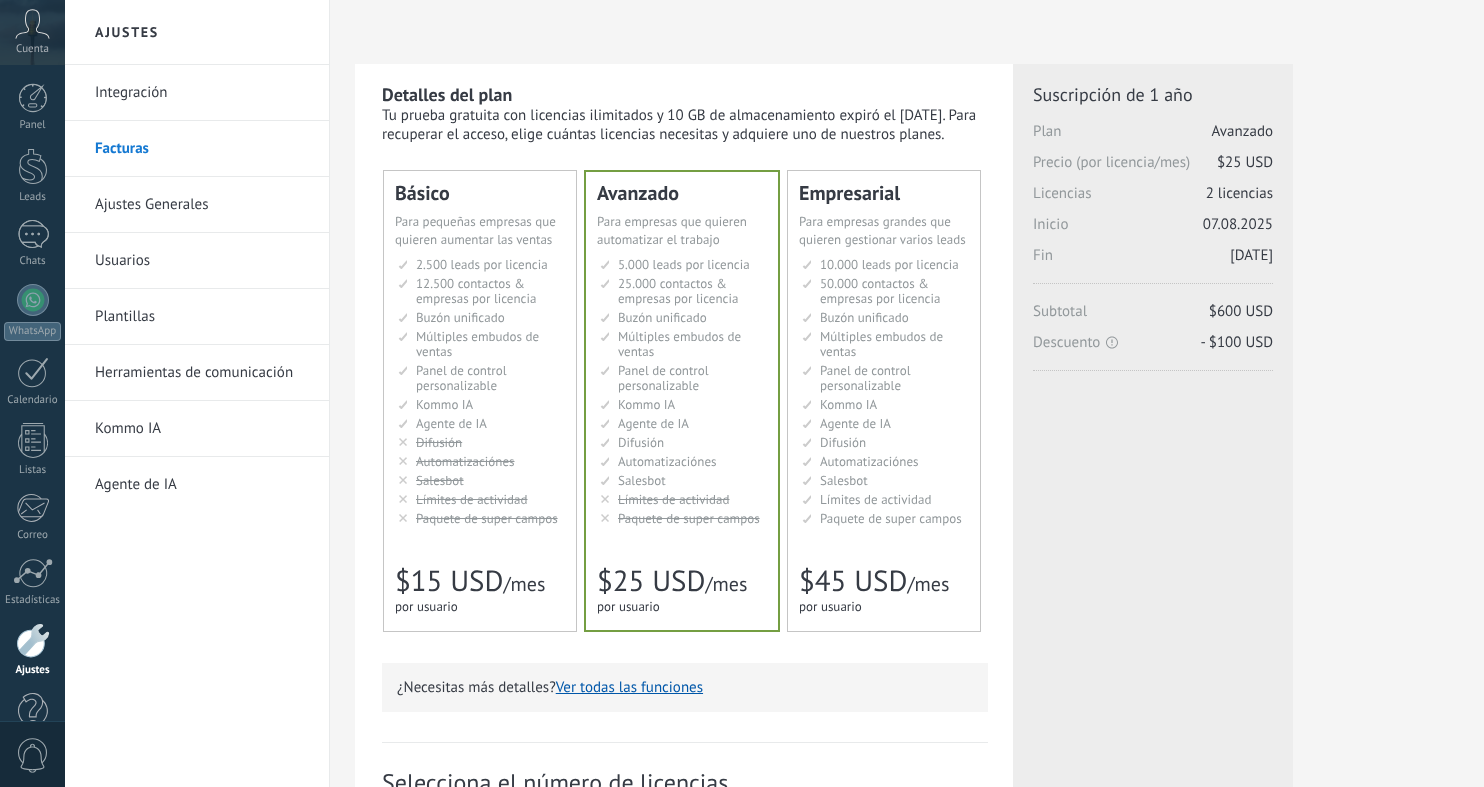 scroll, scrollTop: 0, scrollLeft: 0, axis: both 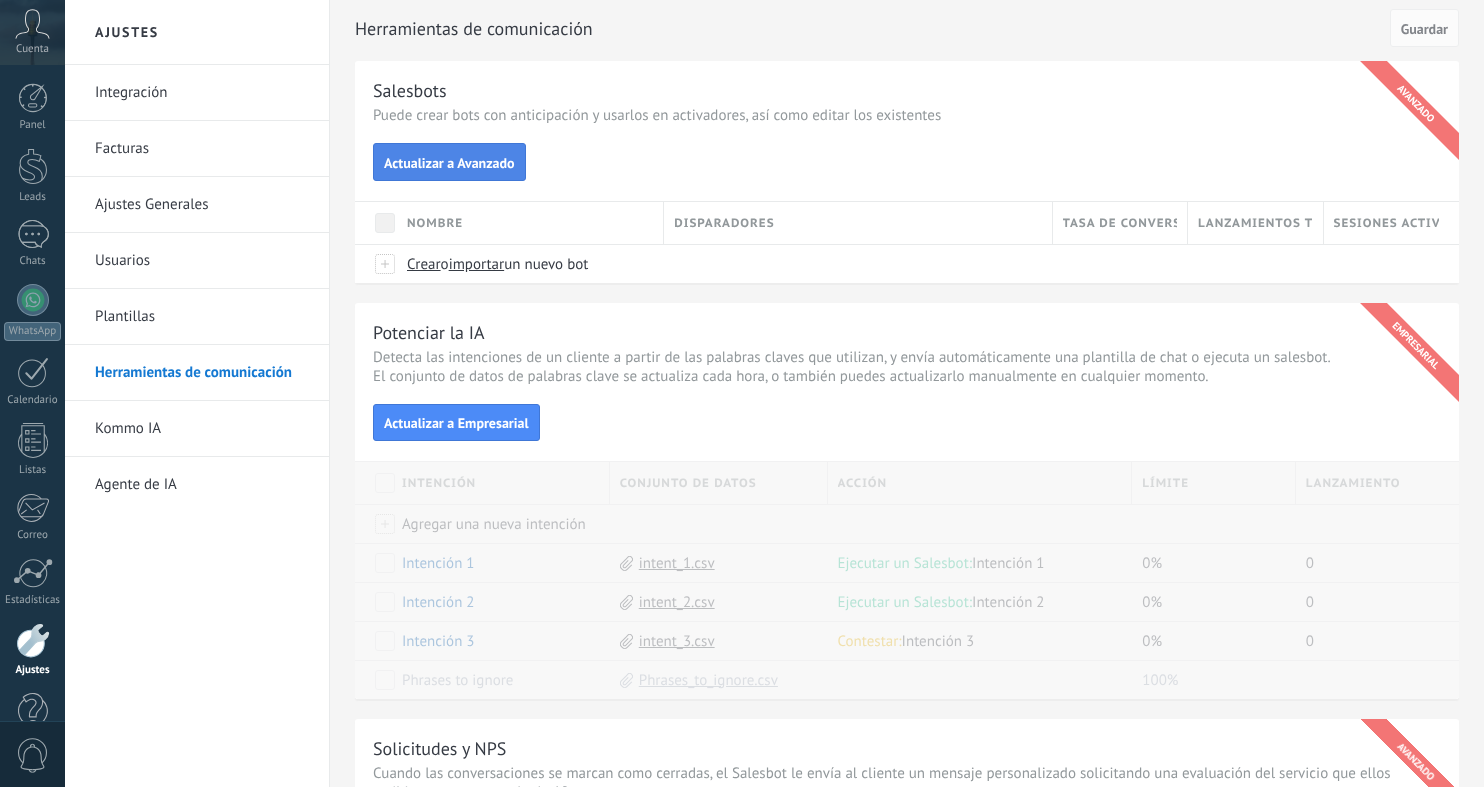 click on "Actualizar a Avanzado" at bounding box center (449, 163) 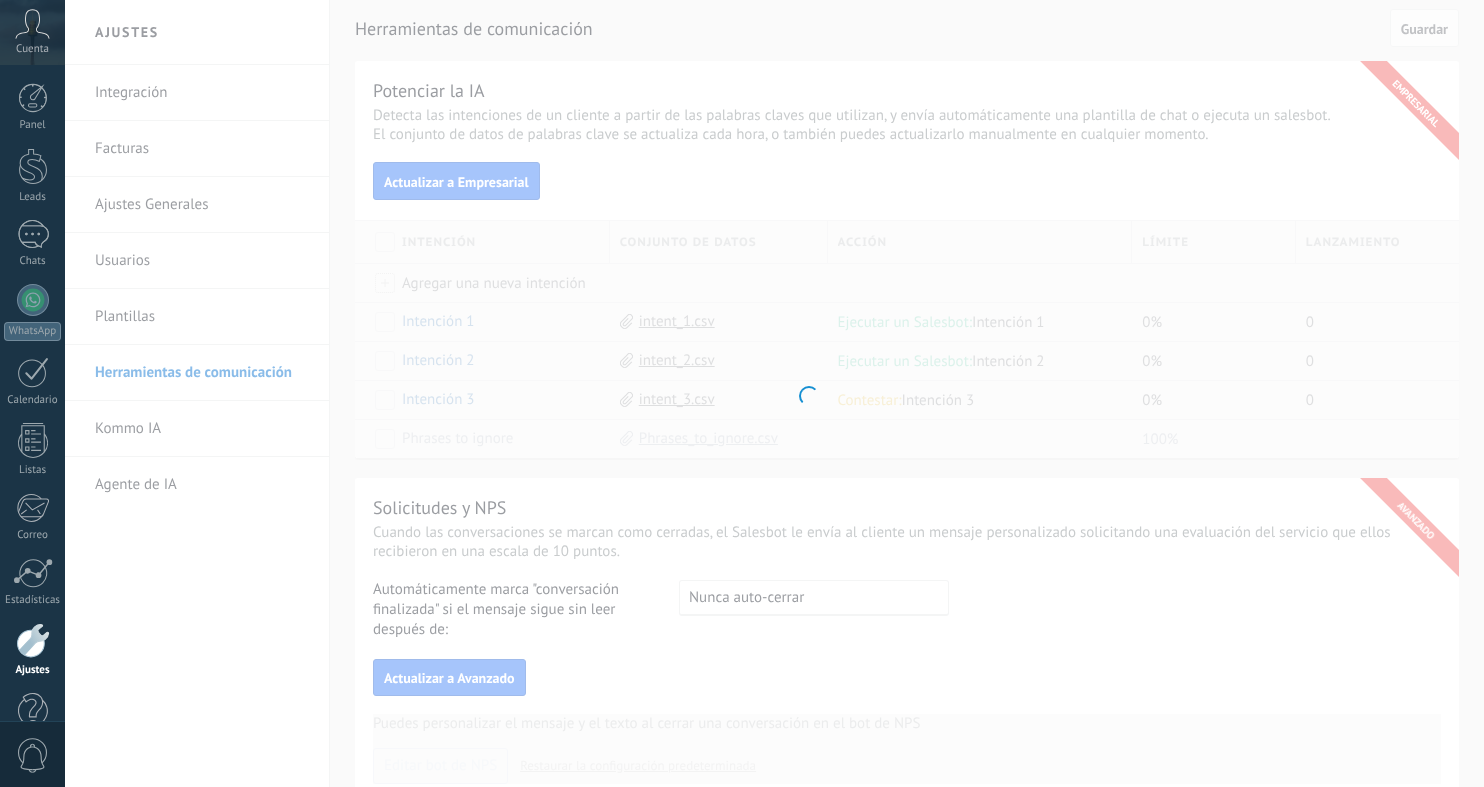 scroll, scrollTop: 0, scrollLeft: 0, axis: both 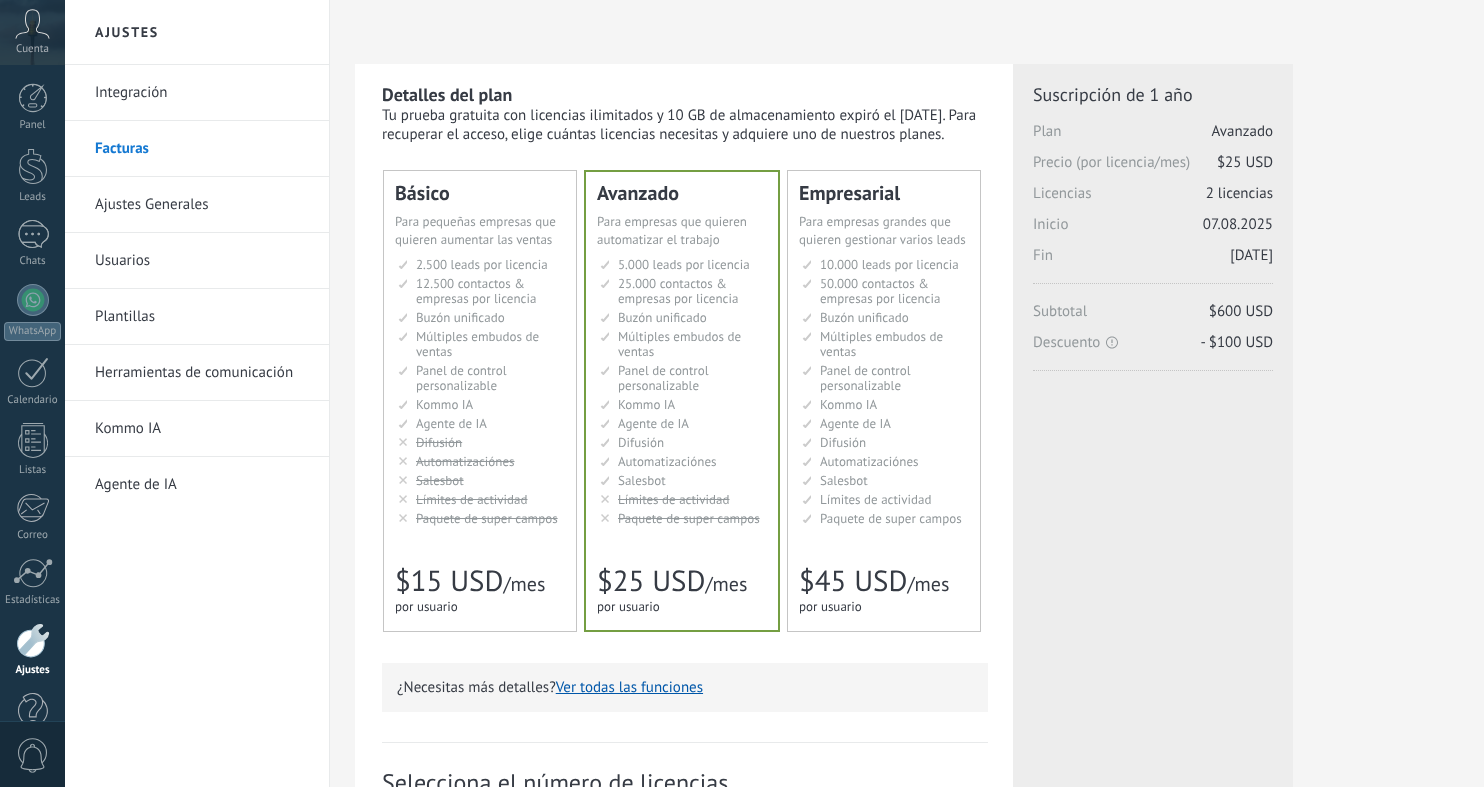 click on "Panel de control personalizable" at bounding box center (461, 378) 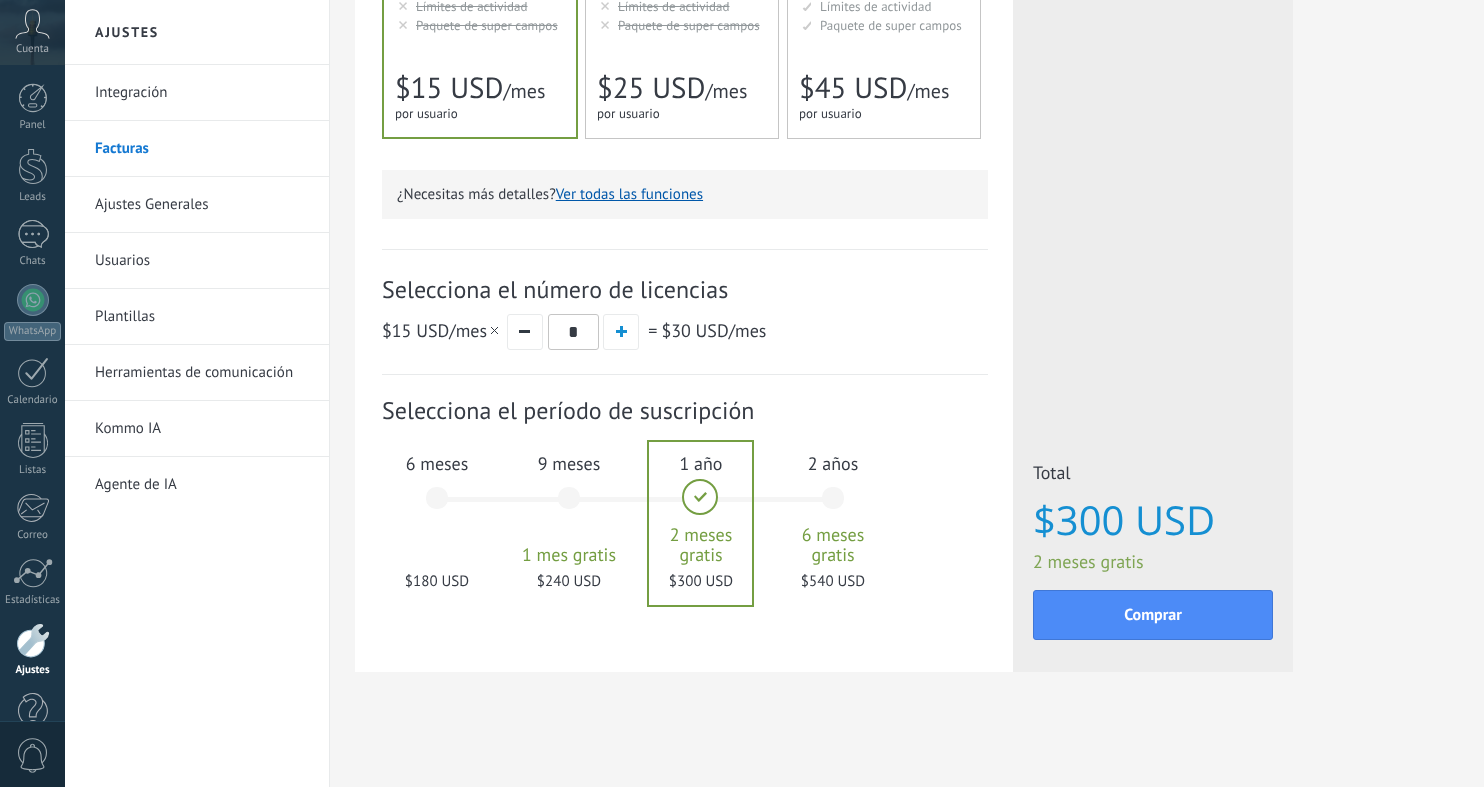 scroll, scrollTop: 494, scrollLeft: 0, axis: vertical 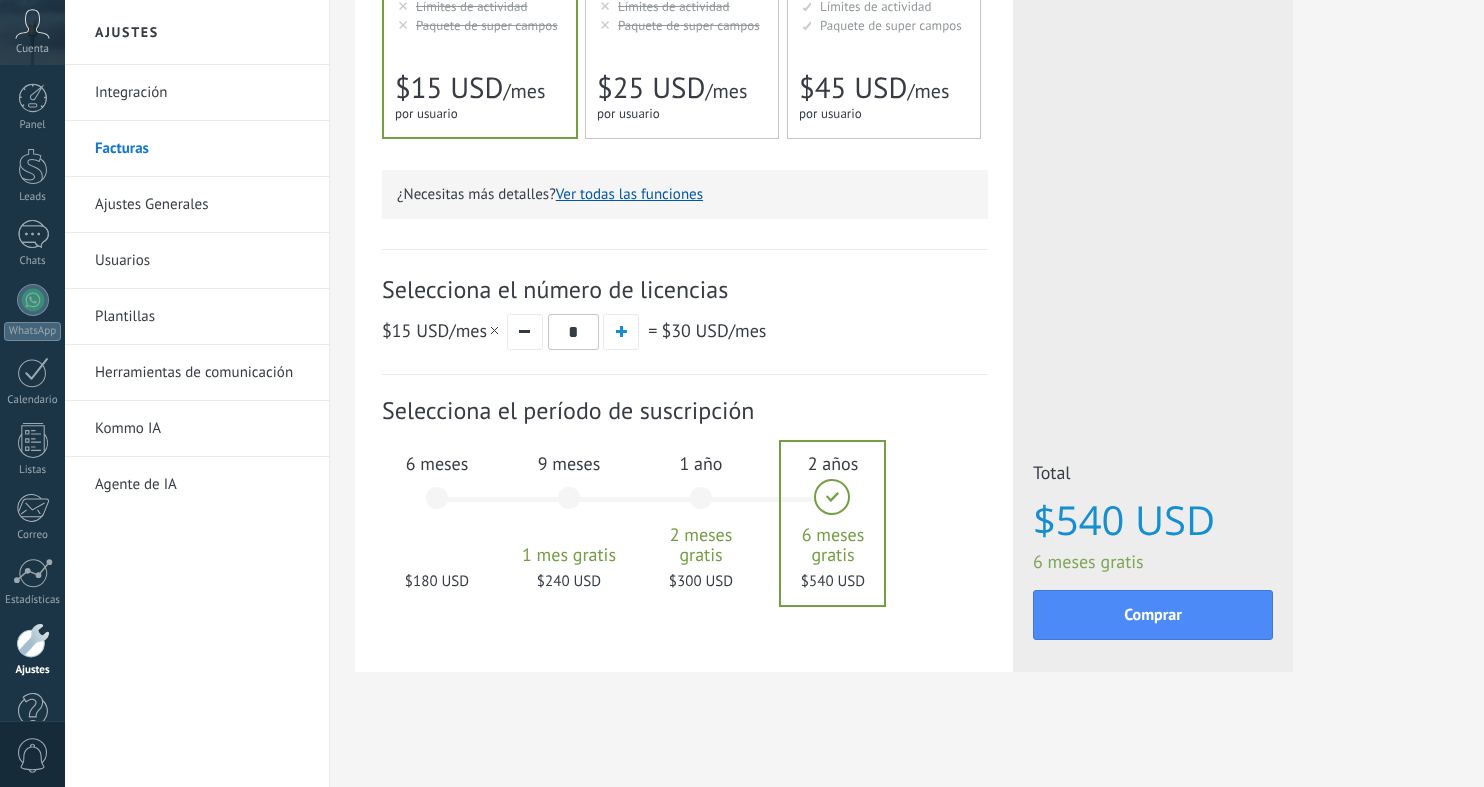 click on "1 año
2 meses gratis
$300 USD" at bounding box center (701, 507) 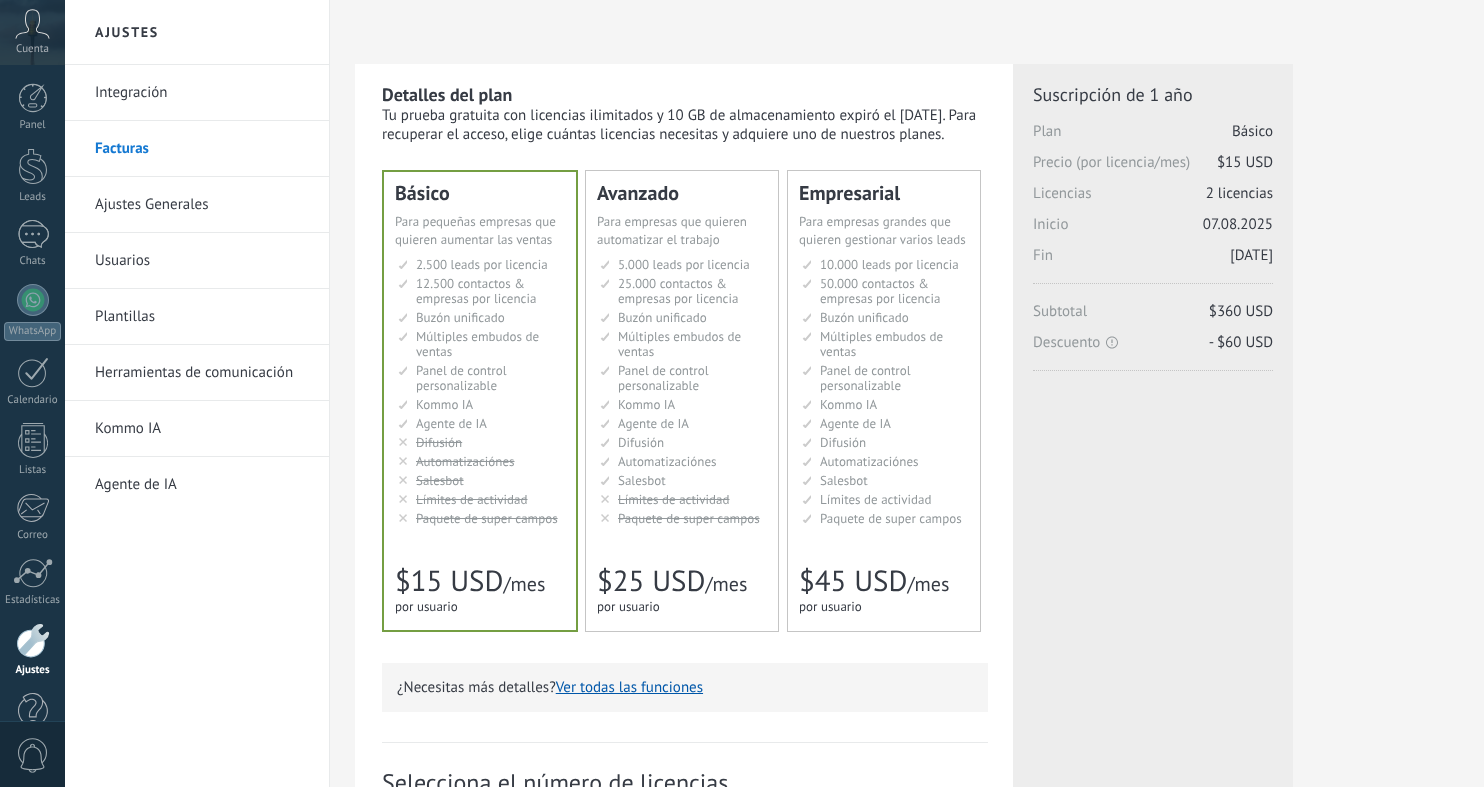 scroll, scrollTop: 0, scrollLeft: 0, axis: both 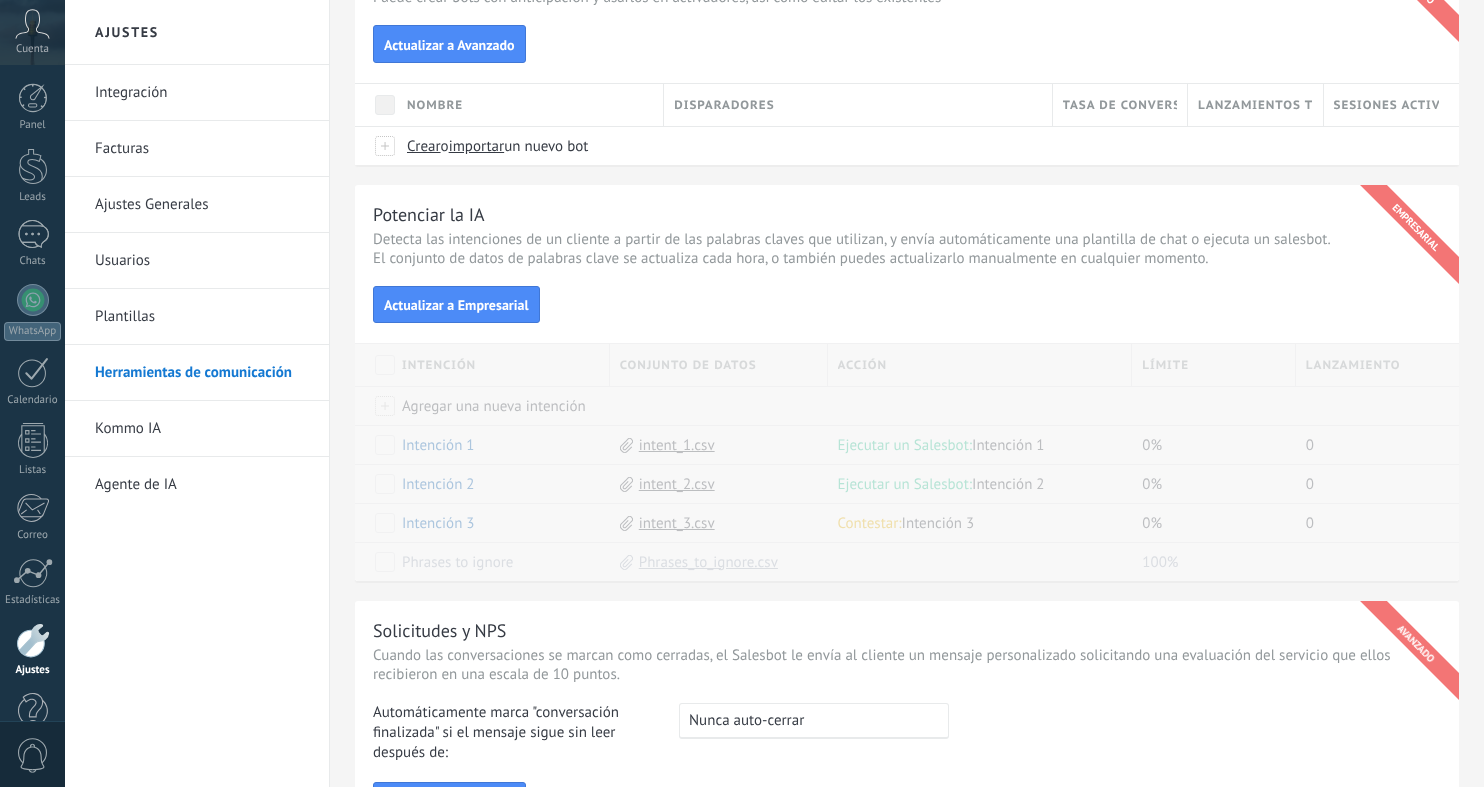 click on "Plantillas" at bounding box center [202, 317] 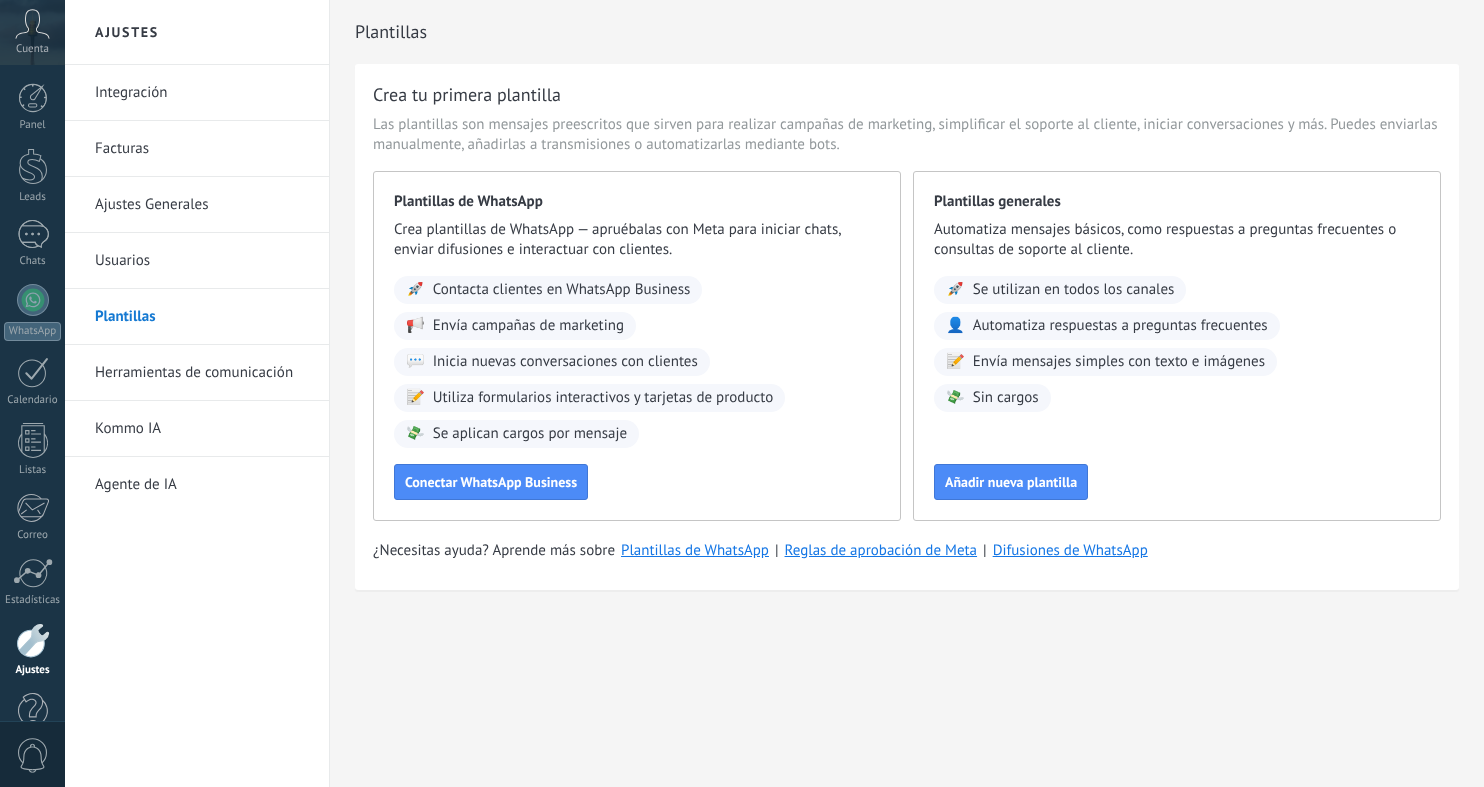 scroll, scrollTop: 0, scrollLeft: 0, axis: both 